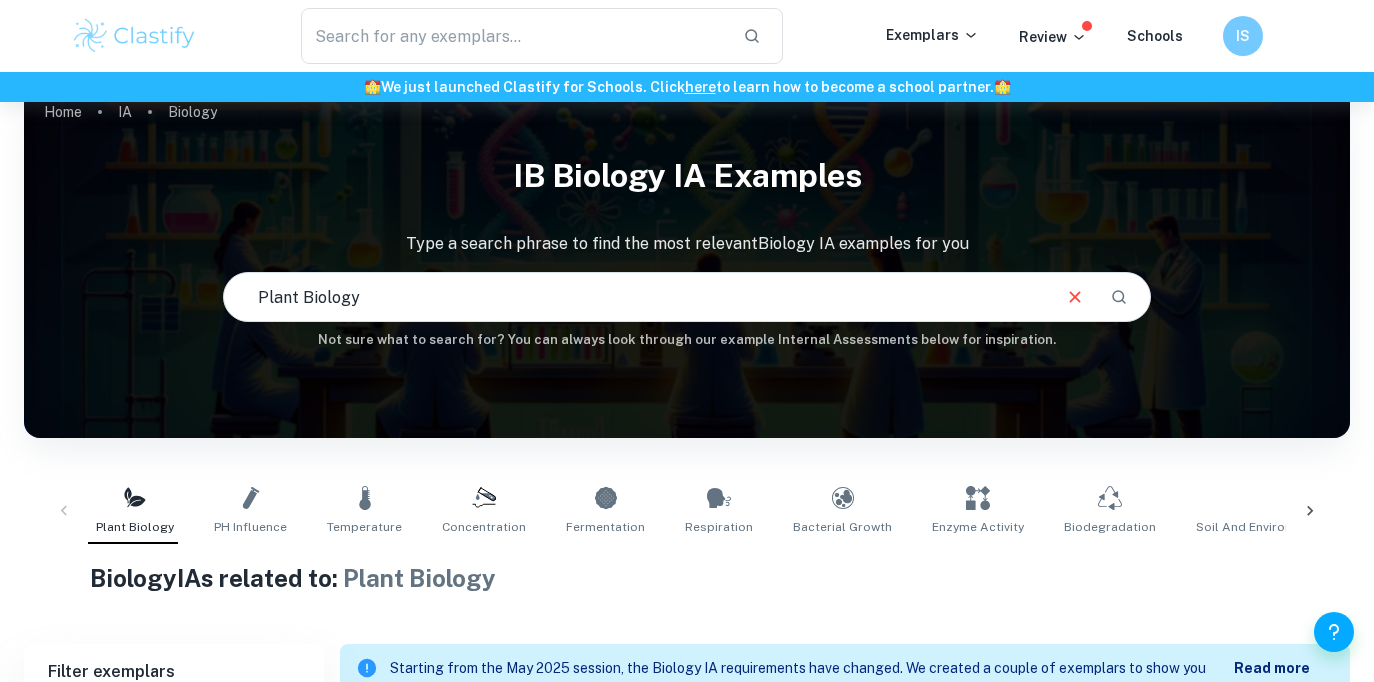 scroll, scrollTop: 0, scrollLeft: 0, axis: both 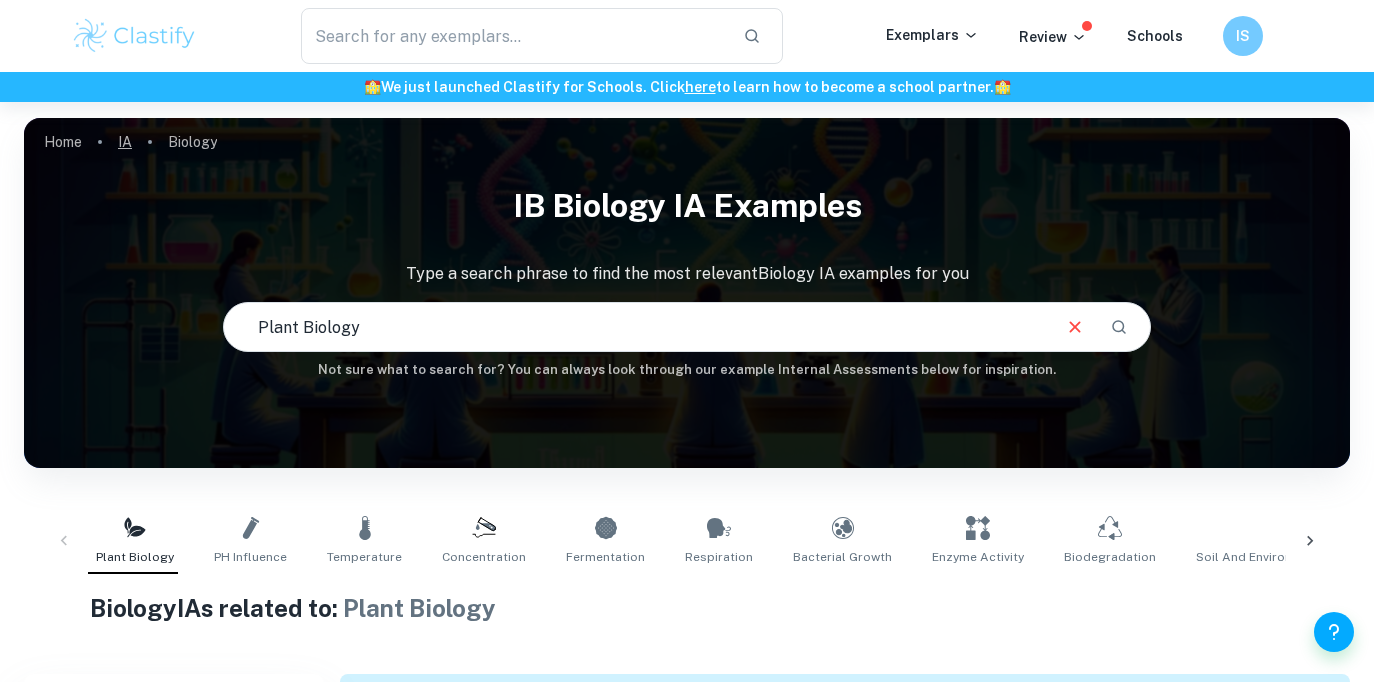 click on "IA" at bounding box center (125, 142) 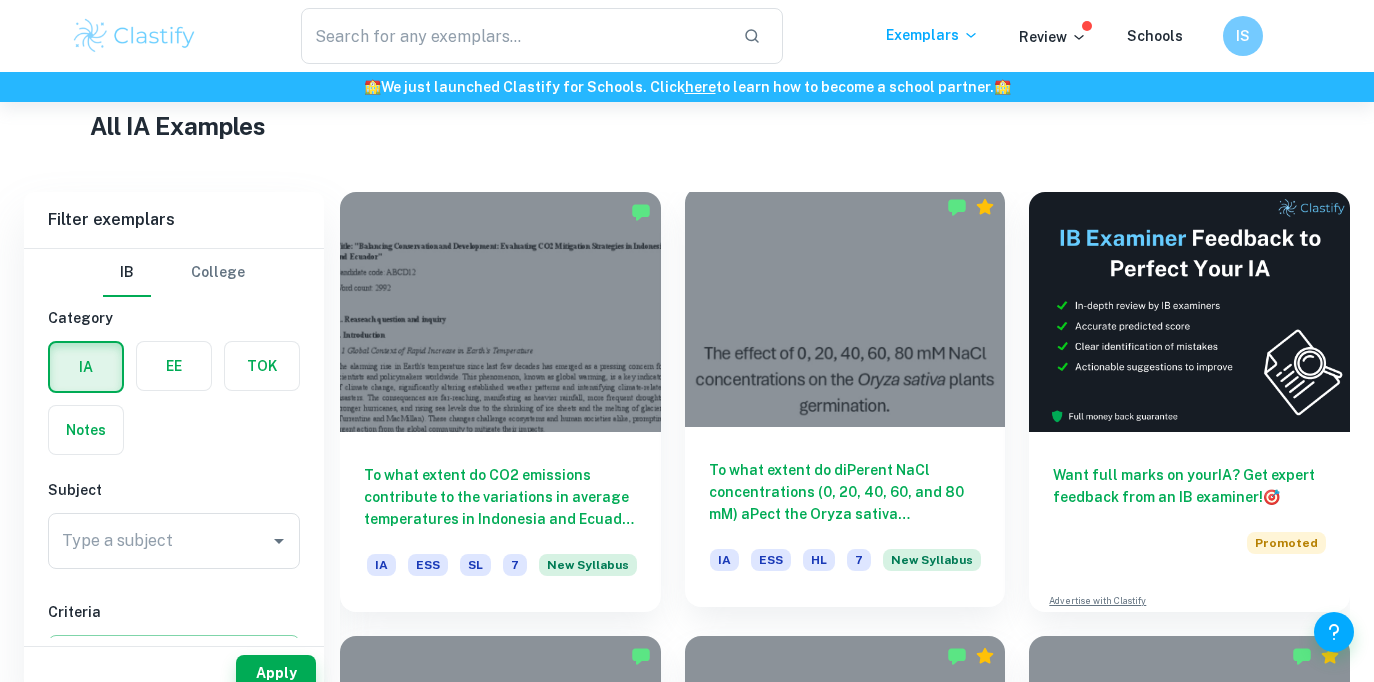 scroll, scrollTop: 509, scrollLeft: 0, axis: vertical 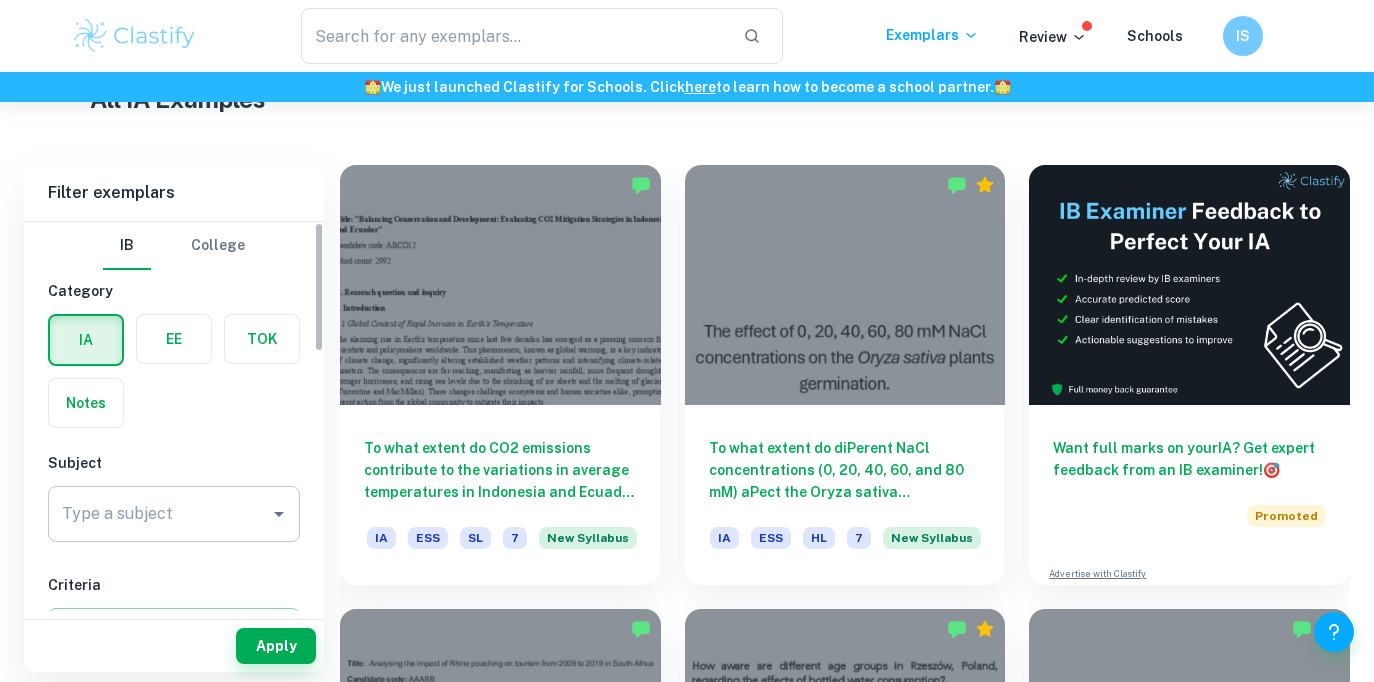 click on "Type a subject" at bounding box center [159, 514] 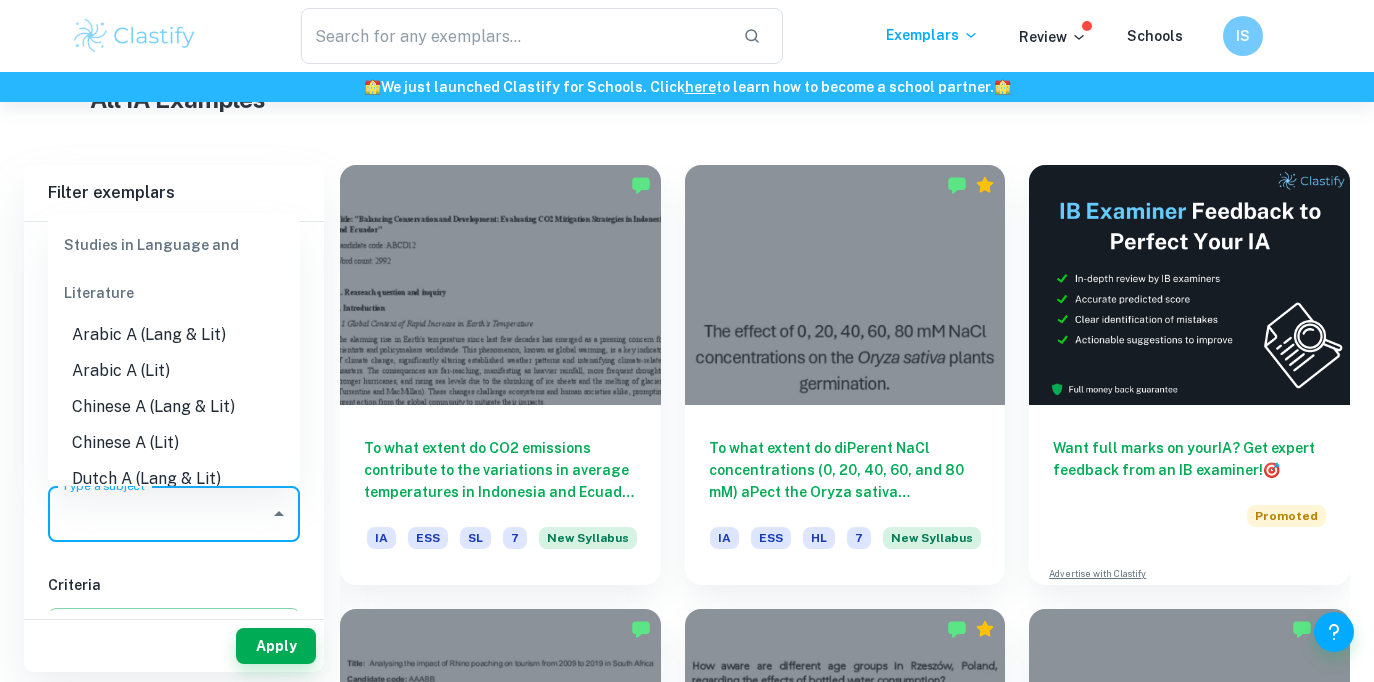 click on "Type a subject" at bounding box center (159, 514) 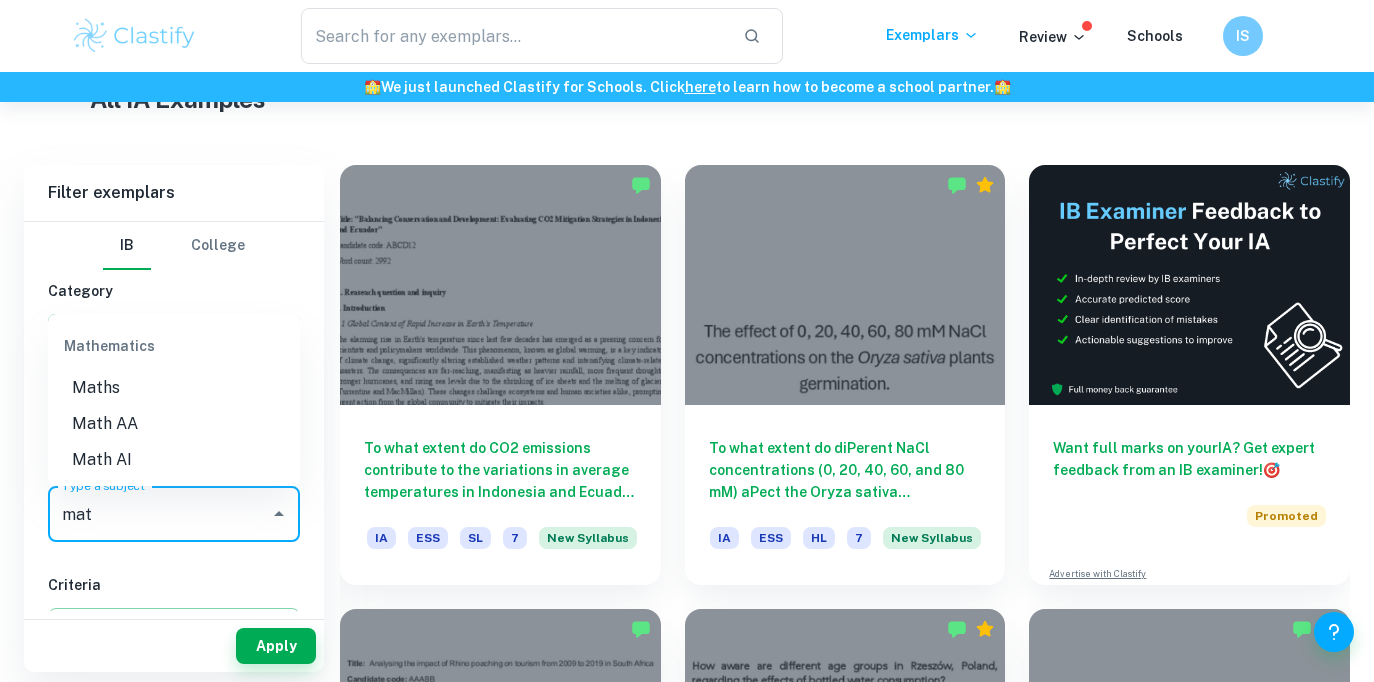 click on "Maths" at bounding box center [174, 388] 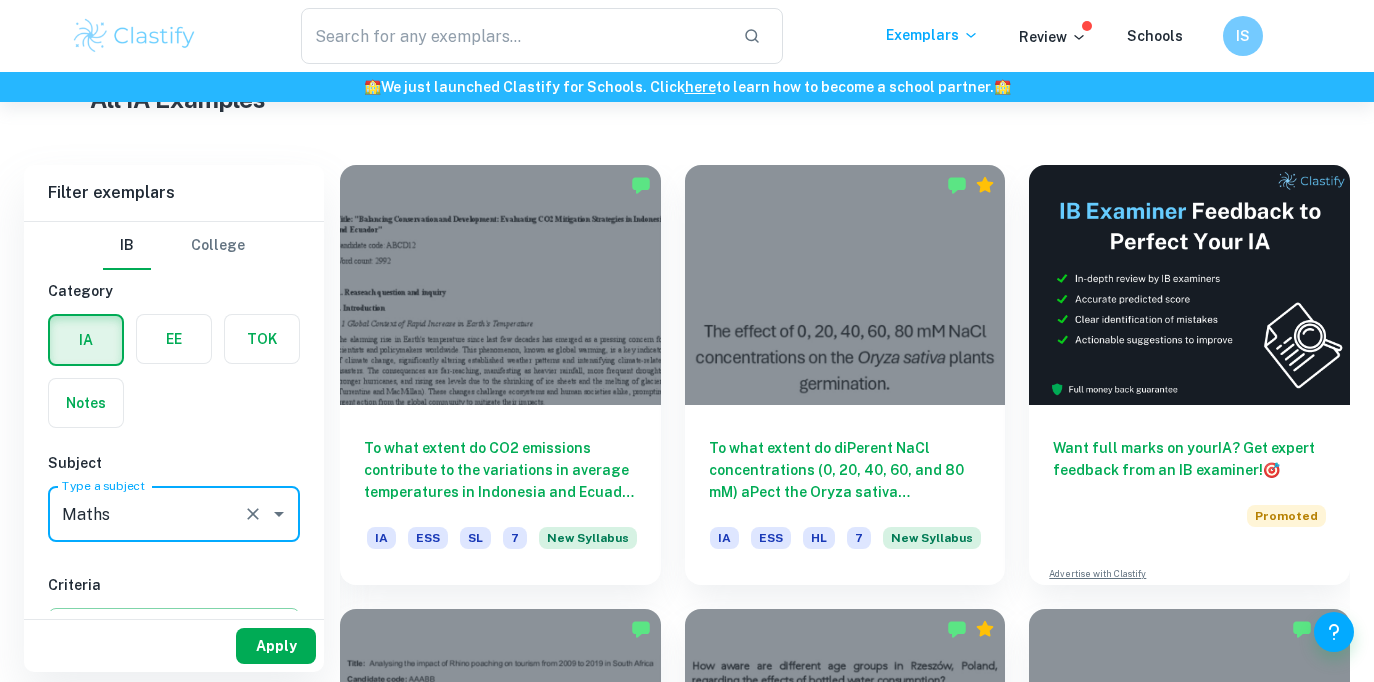 type on "Maths" 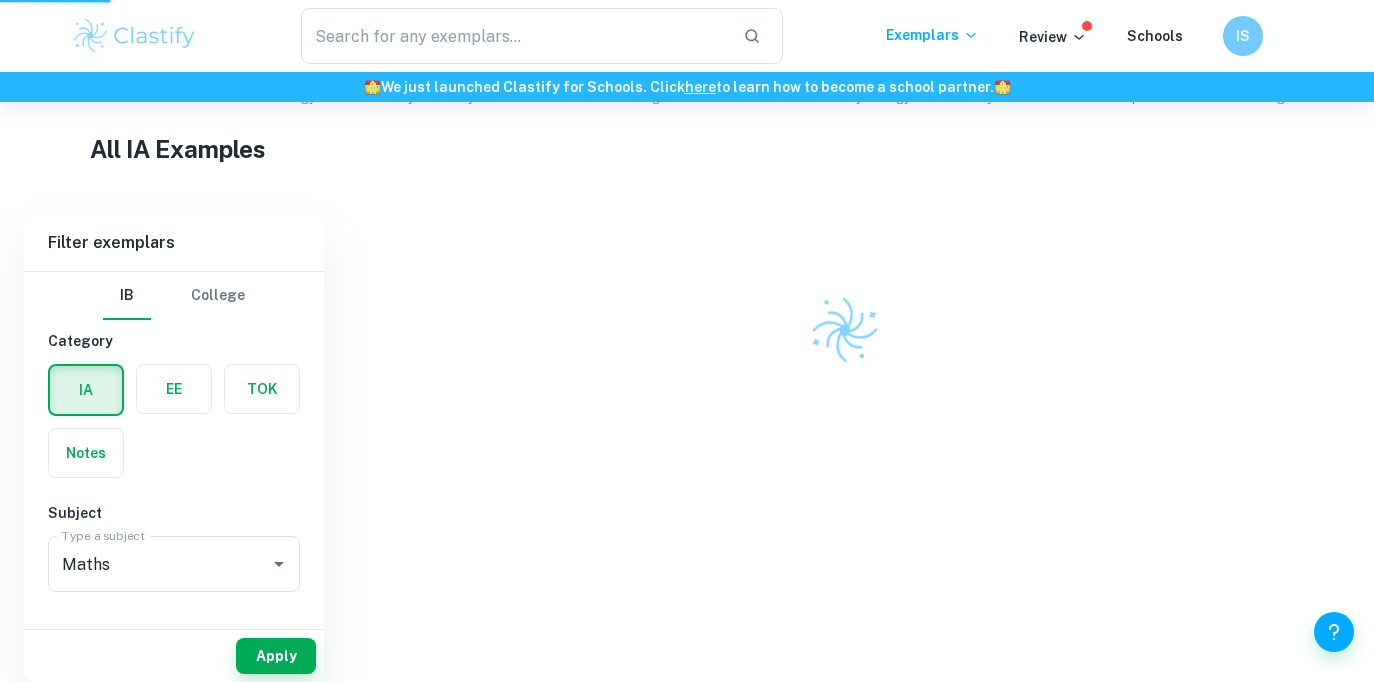 scroll, scrollTop: 429, scrollLeft: 0, axis: vertical 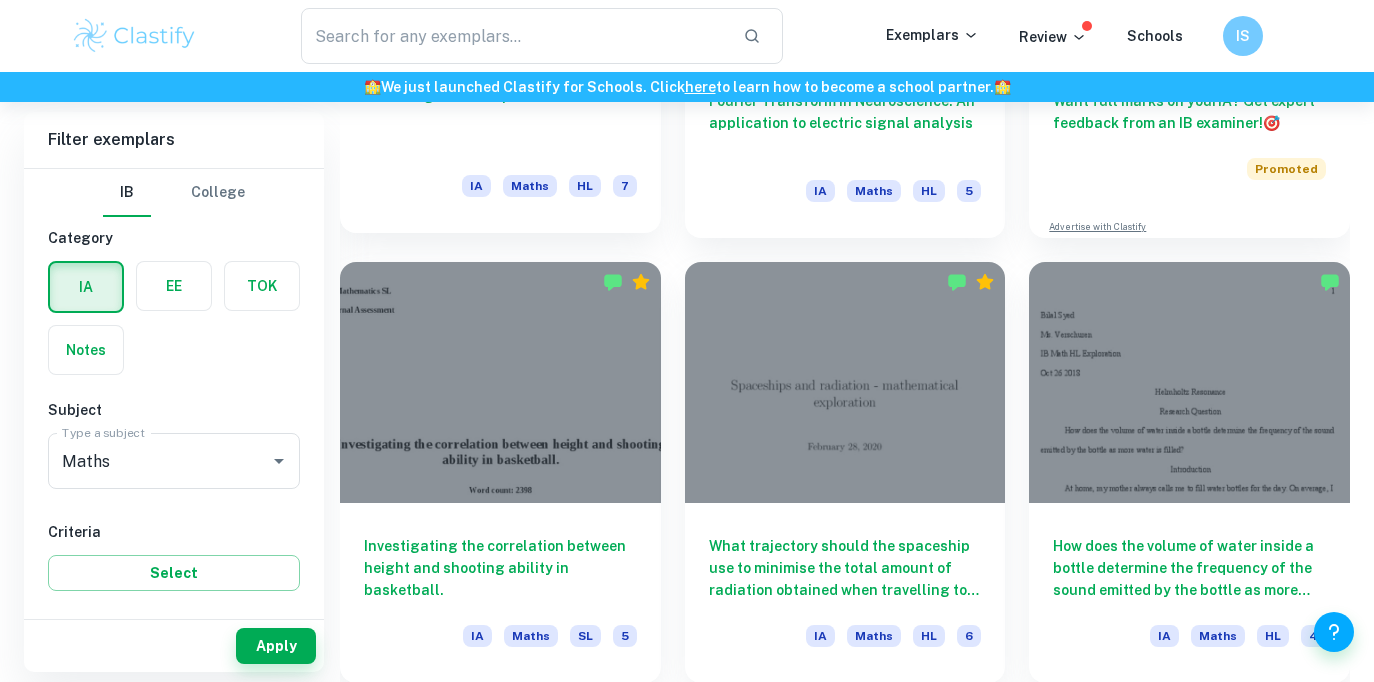 click on "Maths" at bounding box center [530, 186] 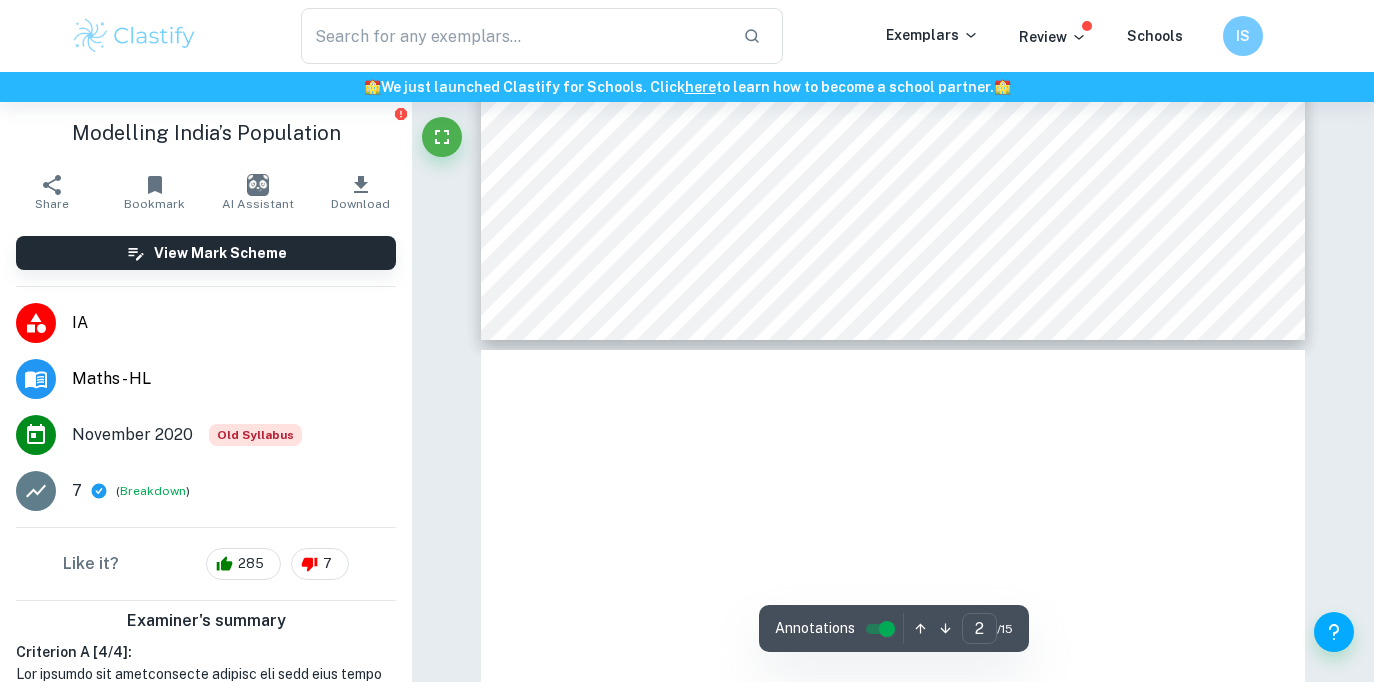 scroll, scrollTop: 3698, scrollLeft: 0, axis: vertical 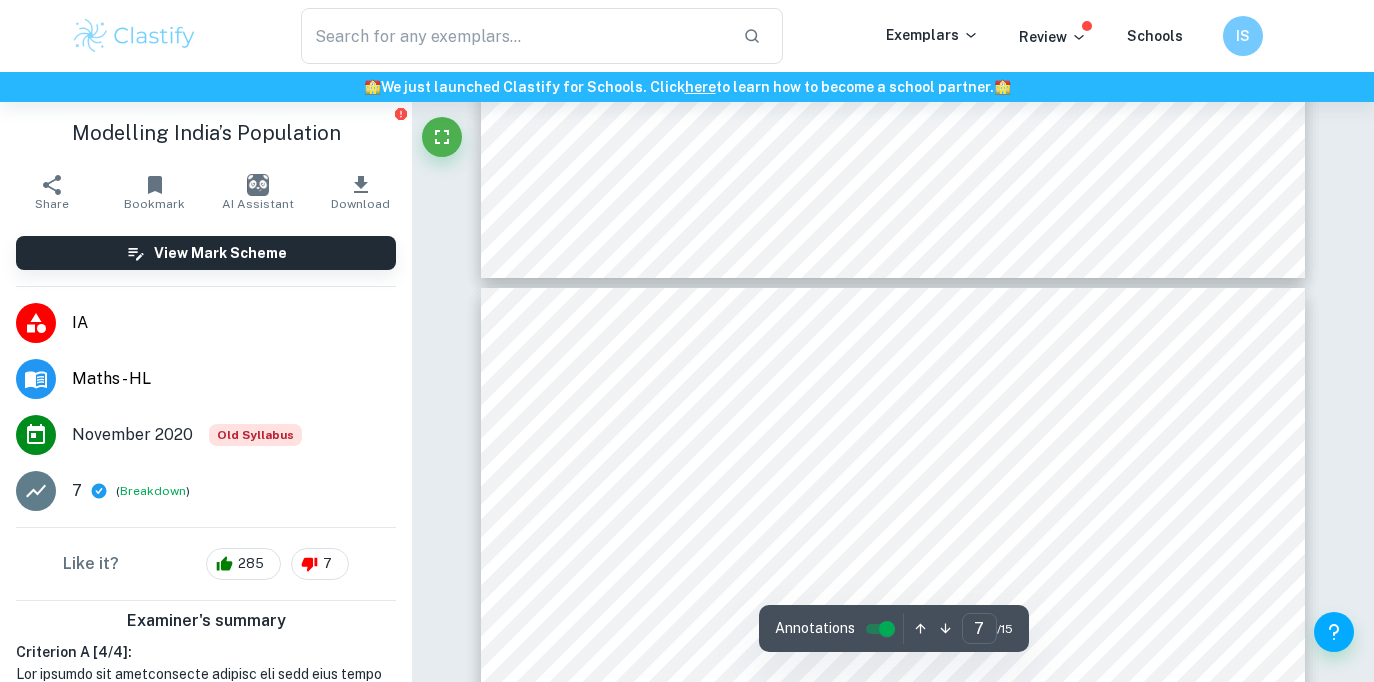 type on "6" 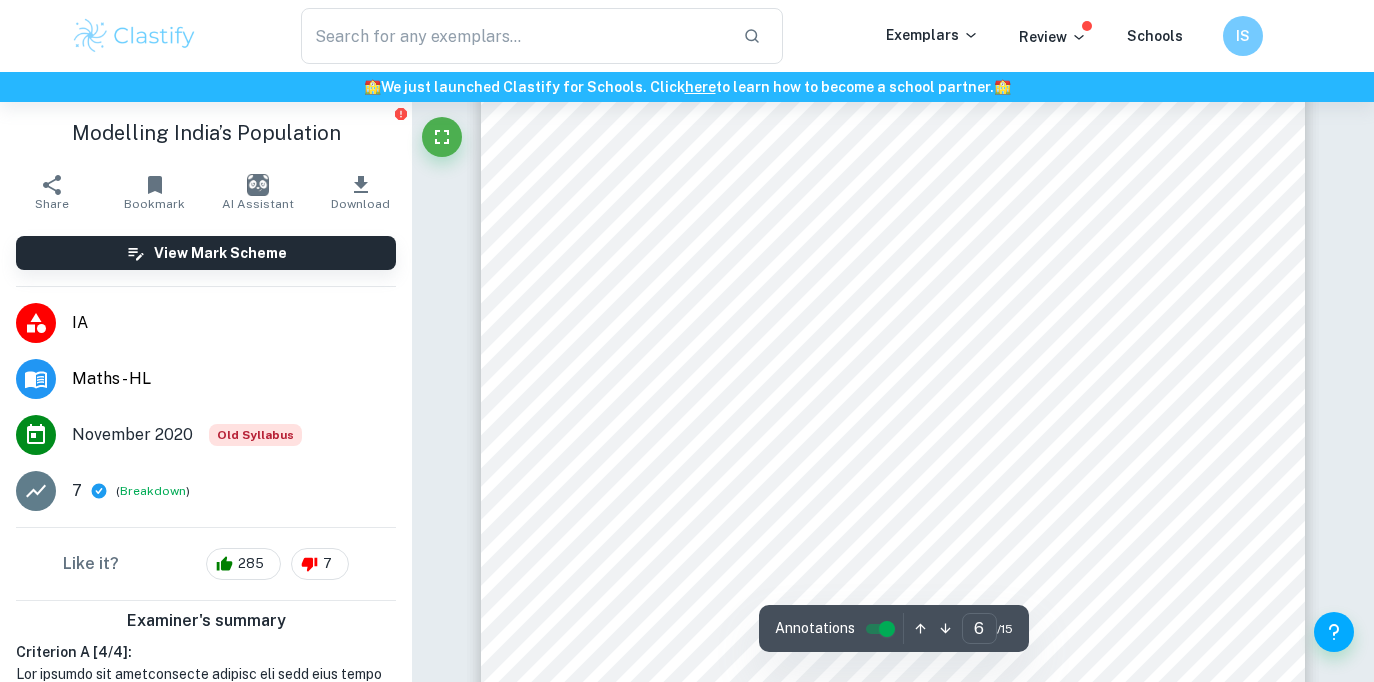 scroll, scrollTop: 6418, scrollLeft: 0, axis: vertical 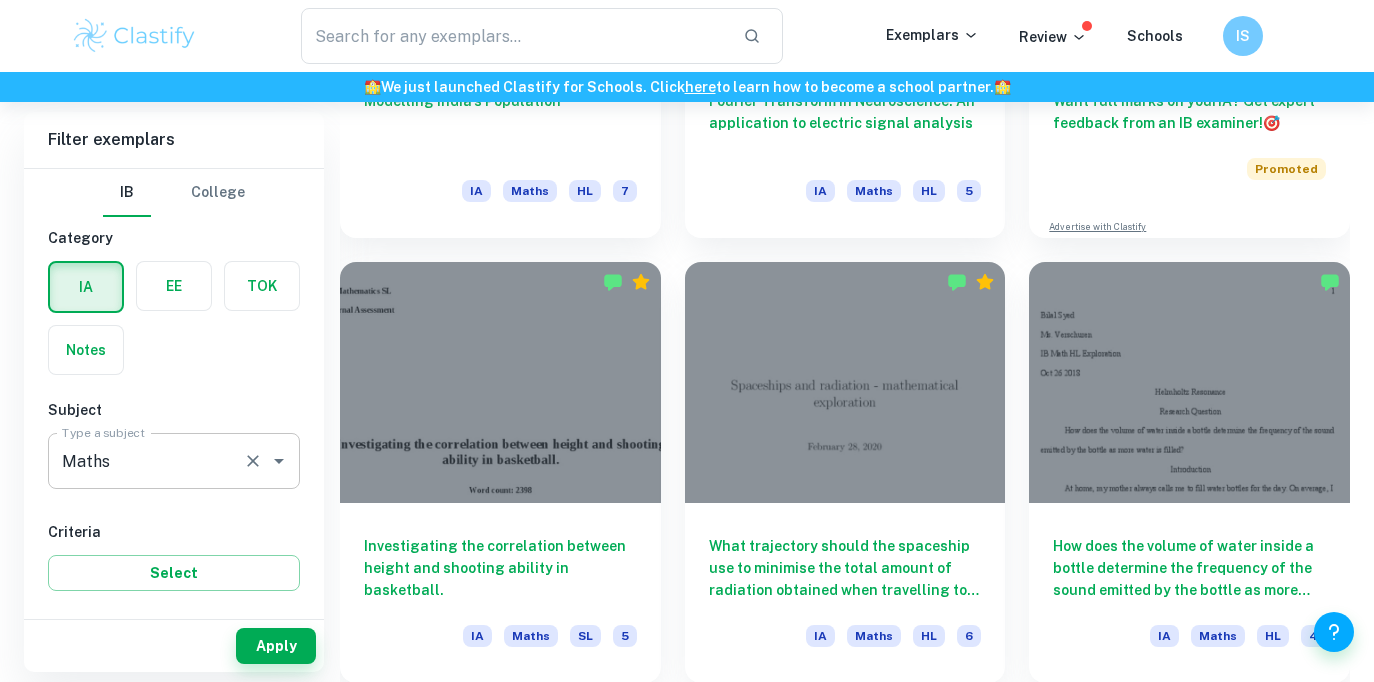 click on "Maths" at bounding box center (146, 461) 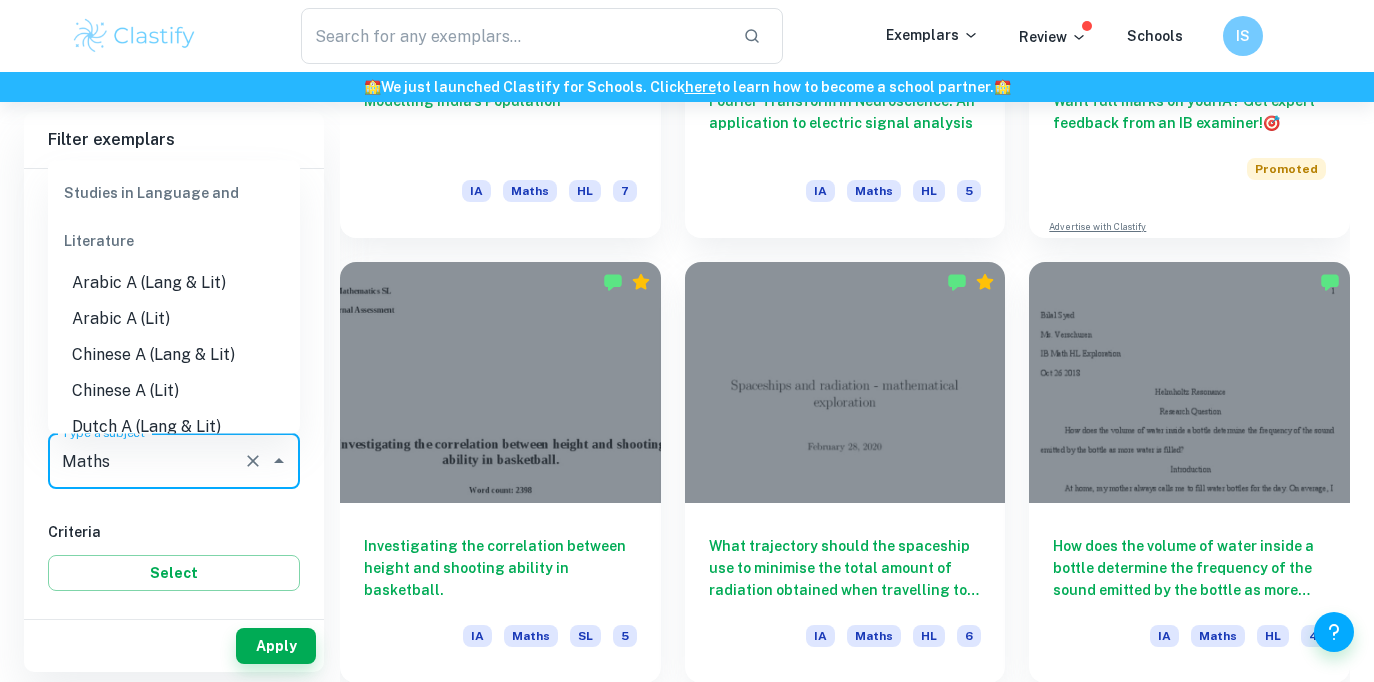 scroll, scrollTop: 2507, scrollLeft: 0, axis: vertical 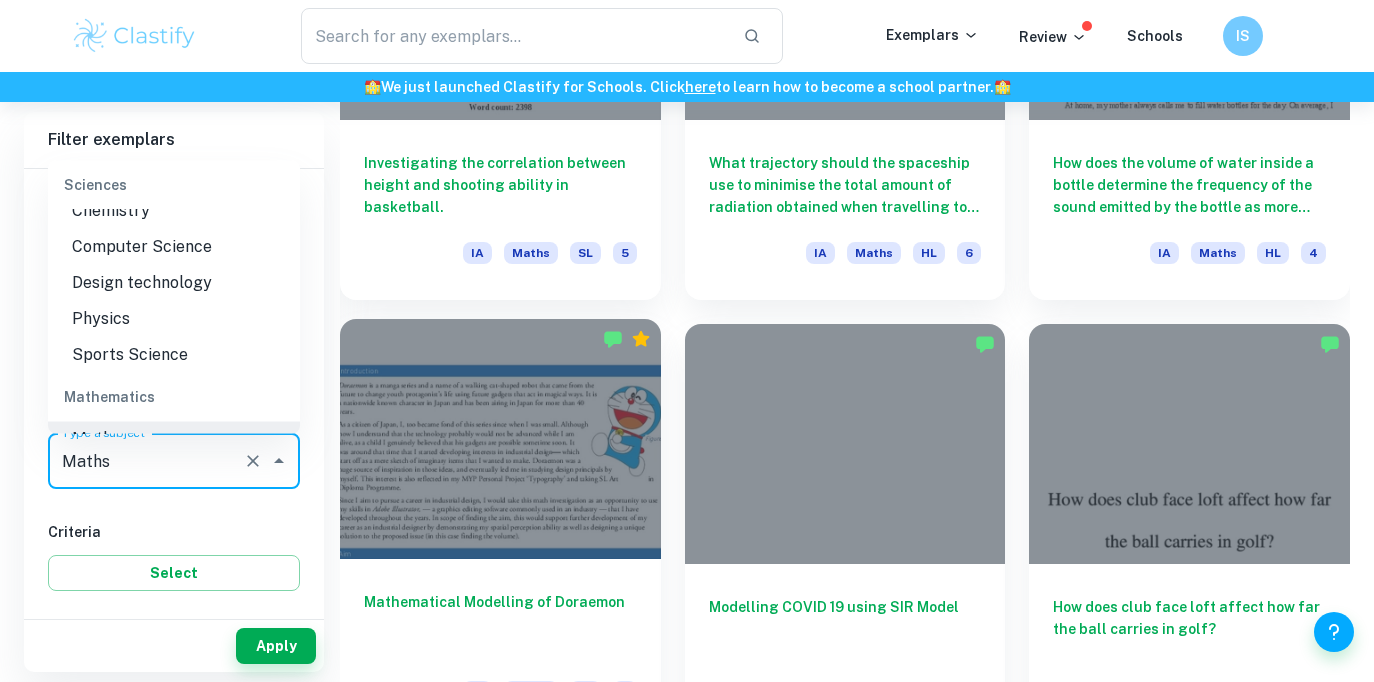 click at bounding box center [500, 439] 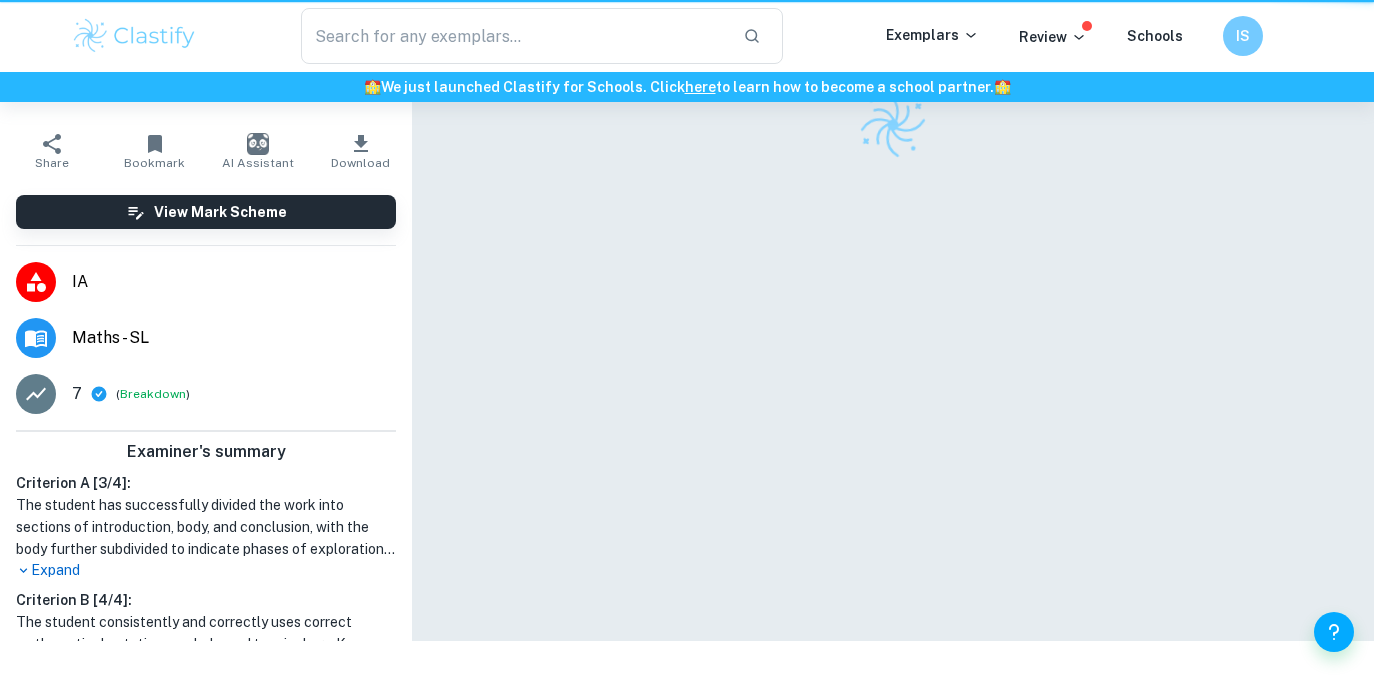 scroll, scrollTop: 0, scrollLeft: 0, axis: both 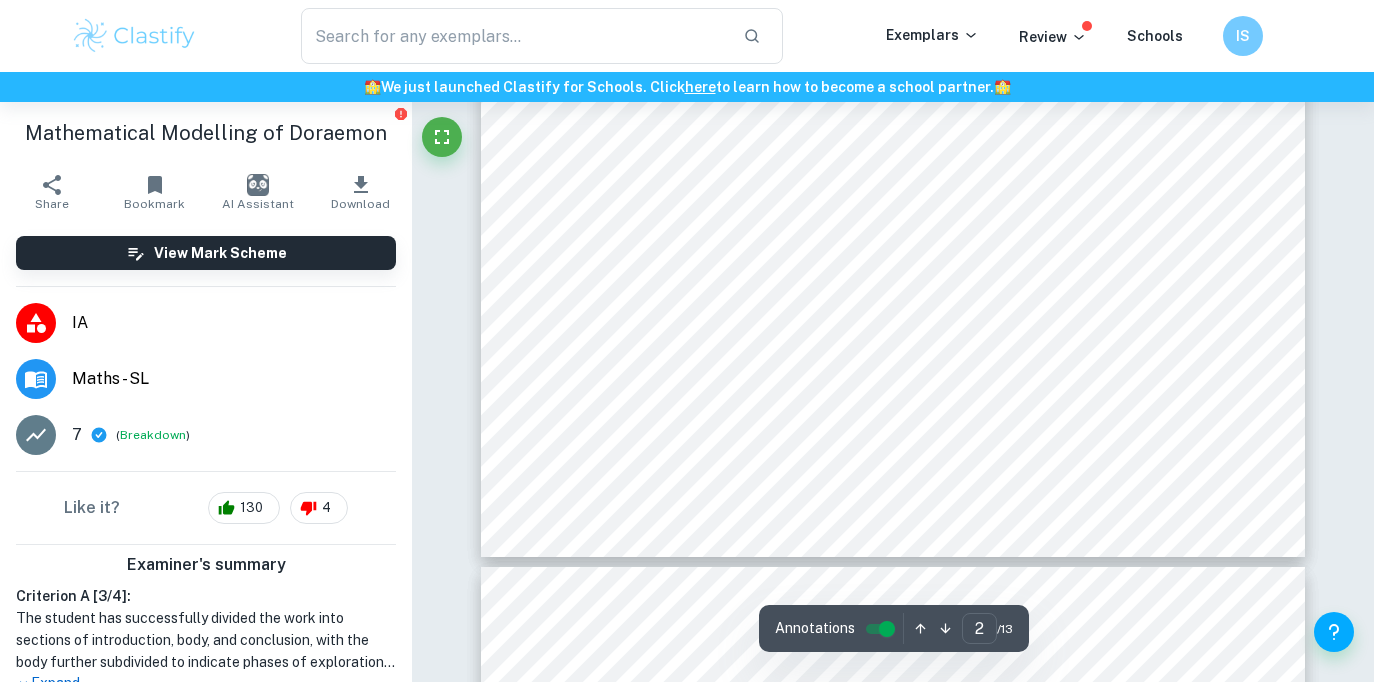 type on "3" 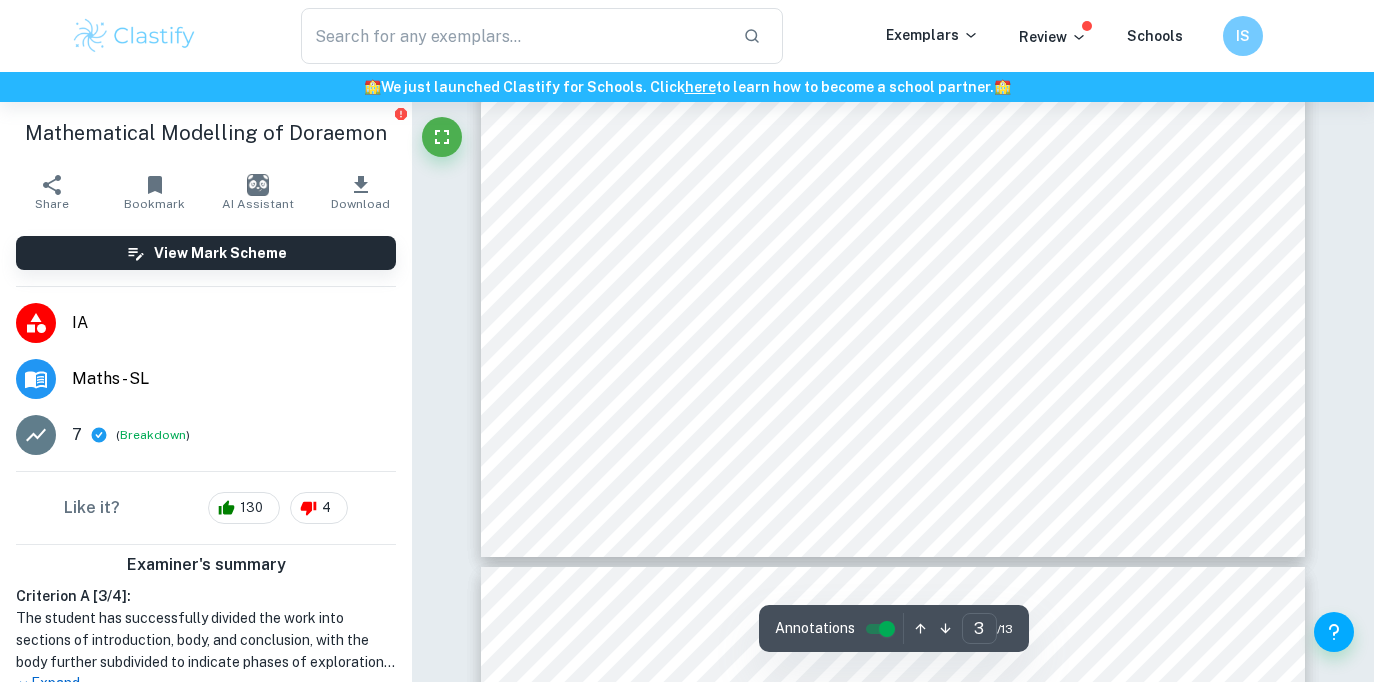 scroll, scrollTop: 2429, scrollLeft: 0, axis: vertical 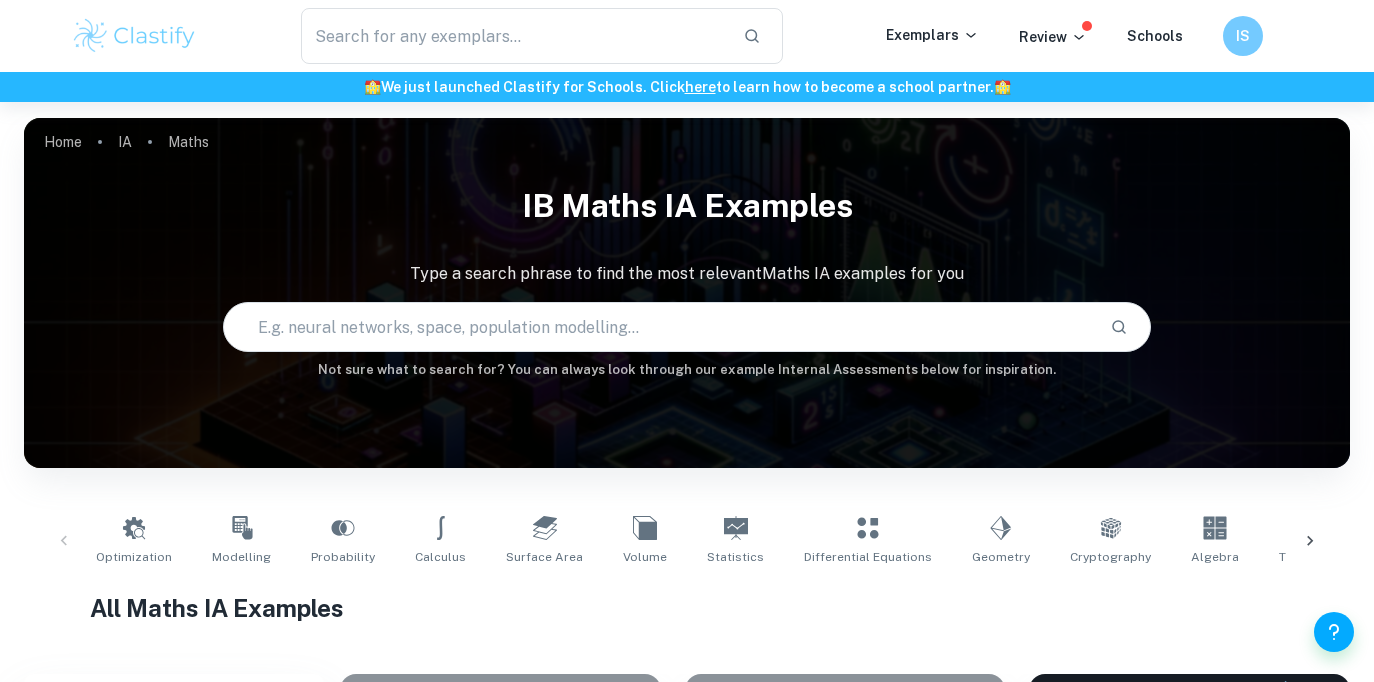 click at bounding box center (659, 327) 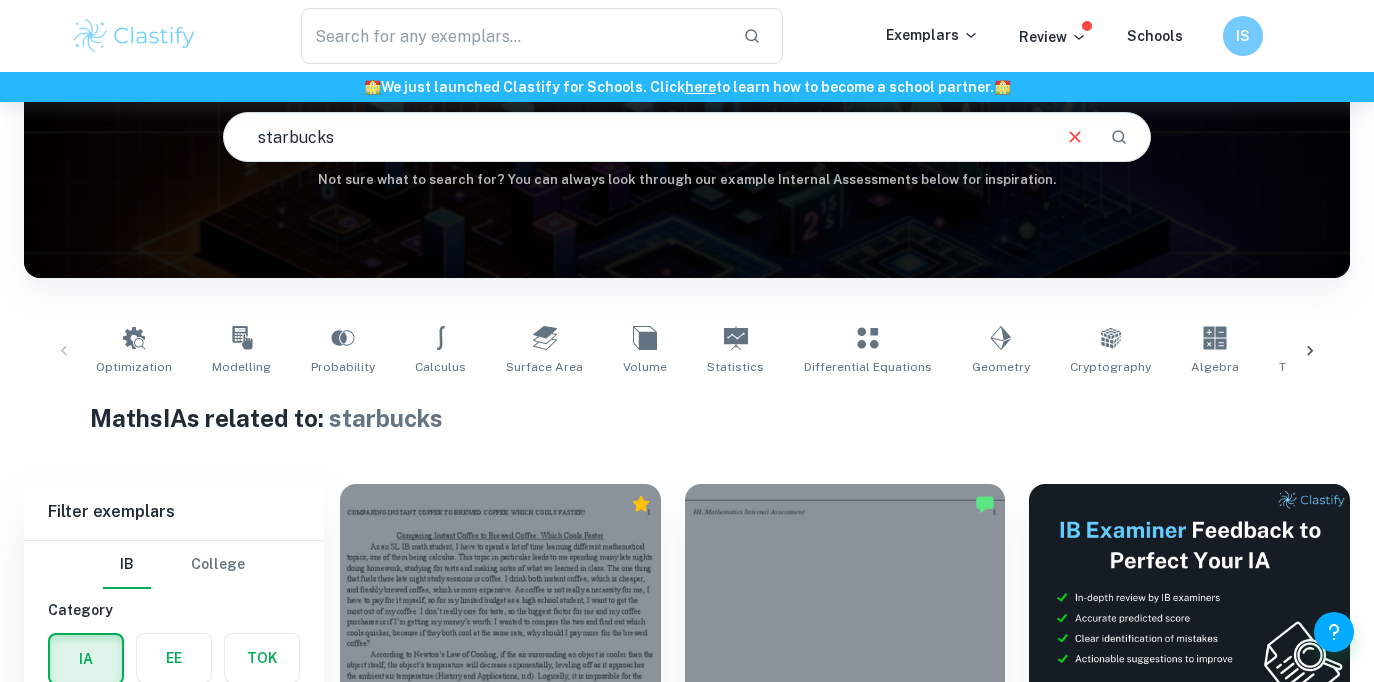 scroll, scrollTop: 208, scrollLeft: 0, axis: vertical 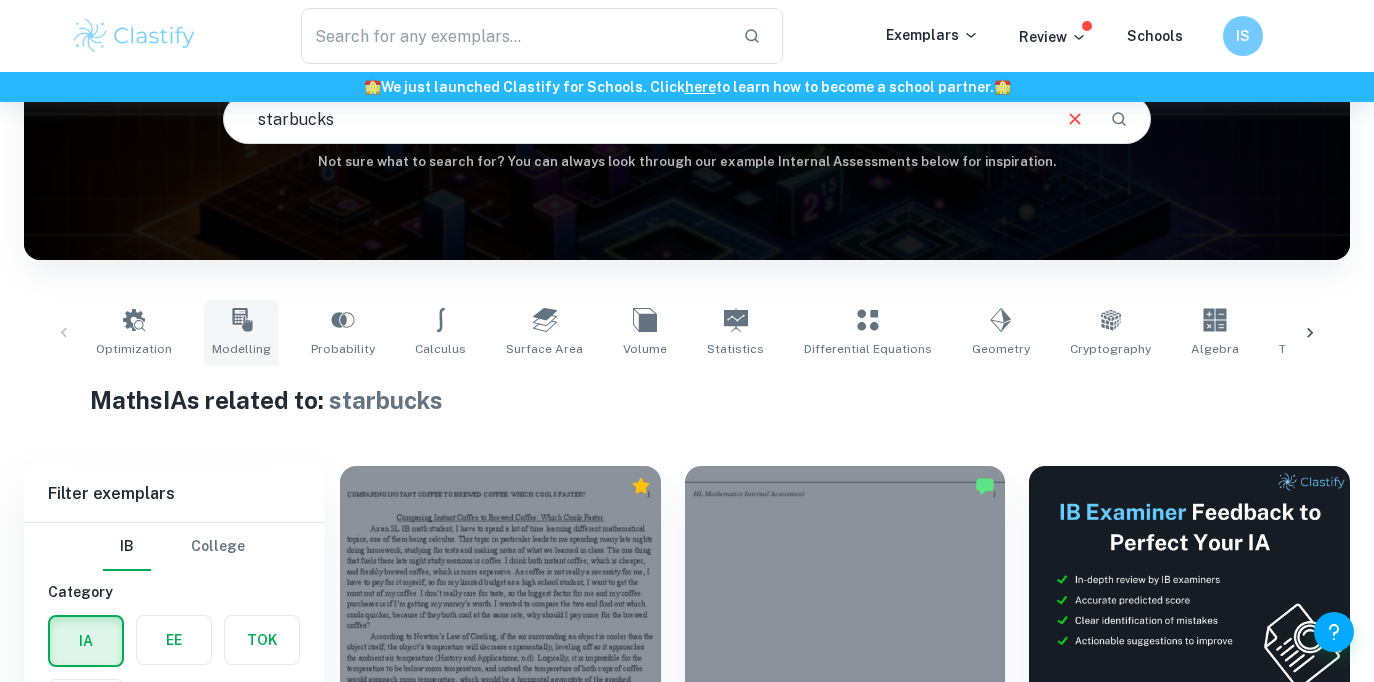 click on "Modelling" at bounding box center (241, 333) 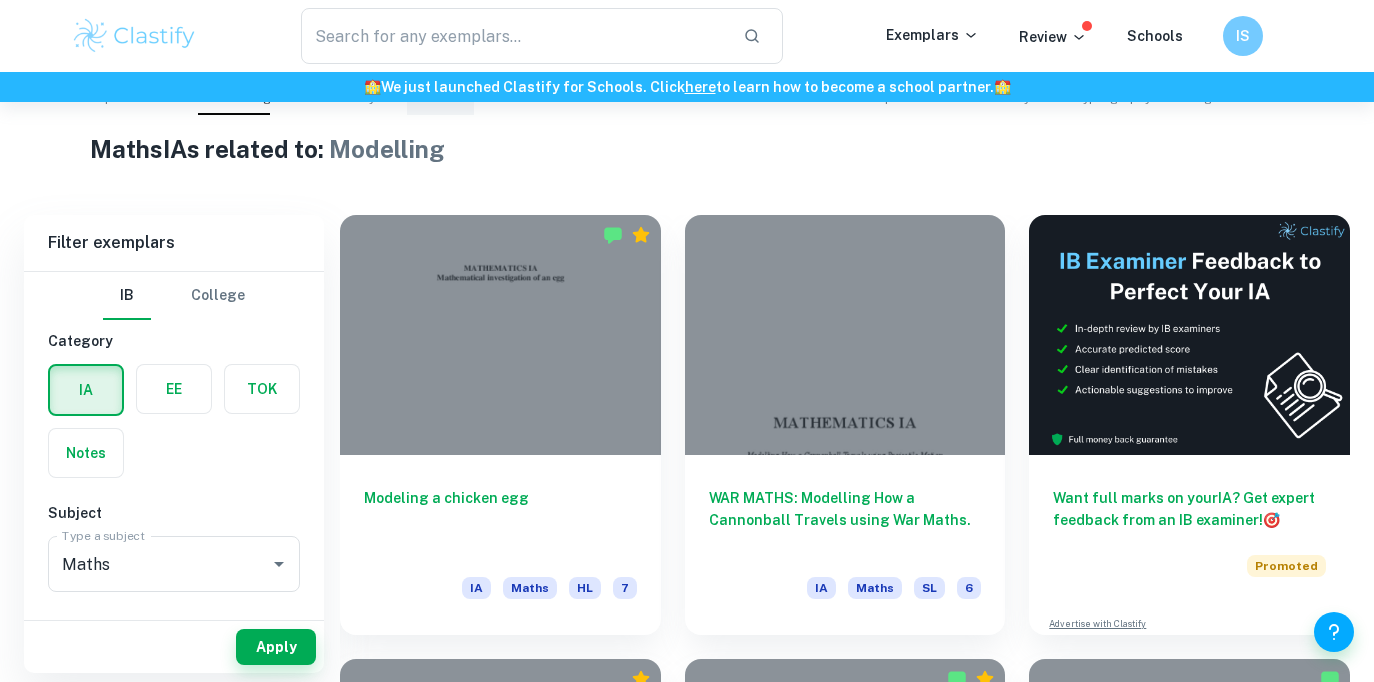 scroll, scrollTop: 456, scrollLeft: 0, axis: vertical 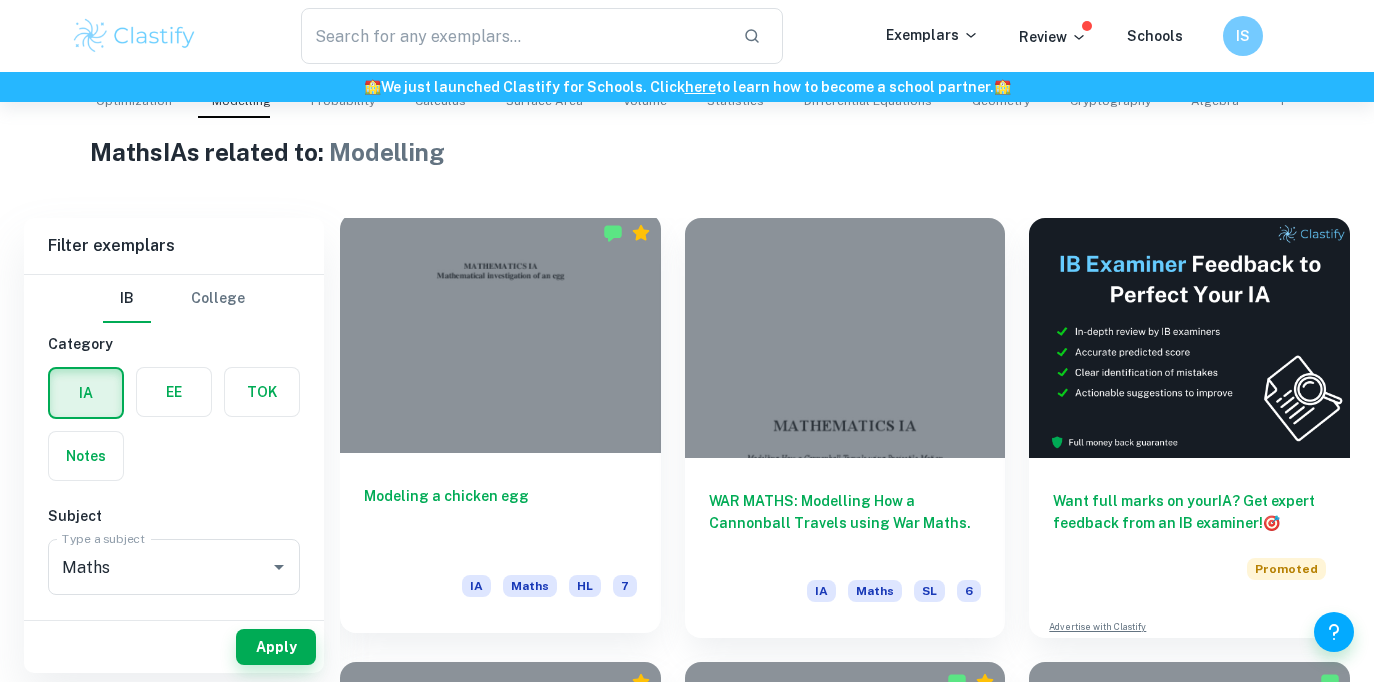 click on "Modeling a chicken egg" at bounding box center (500, 518) 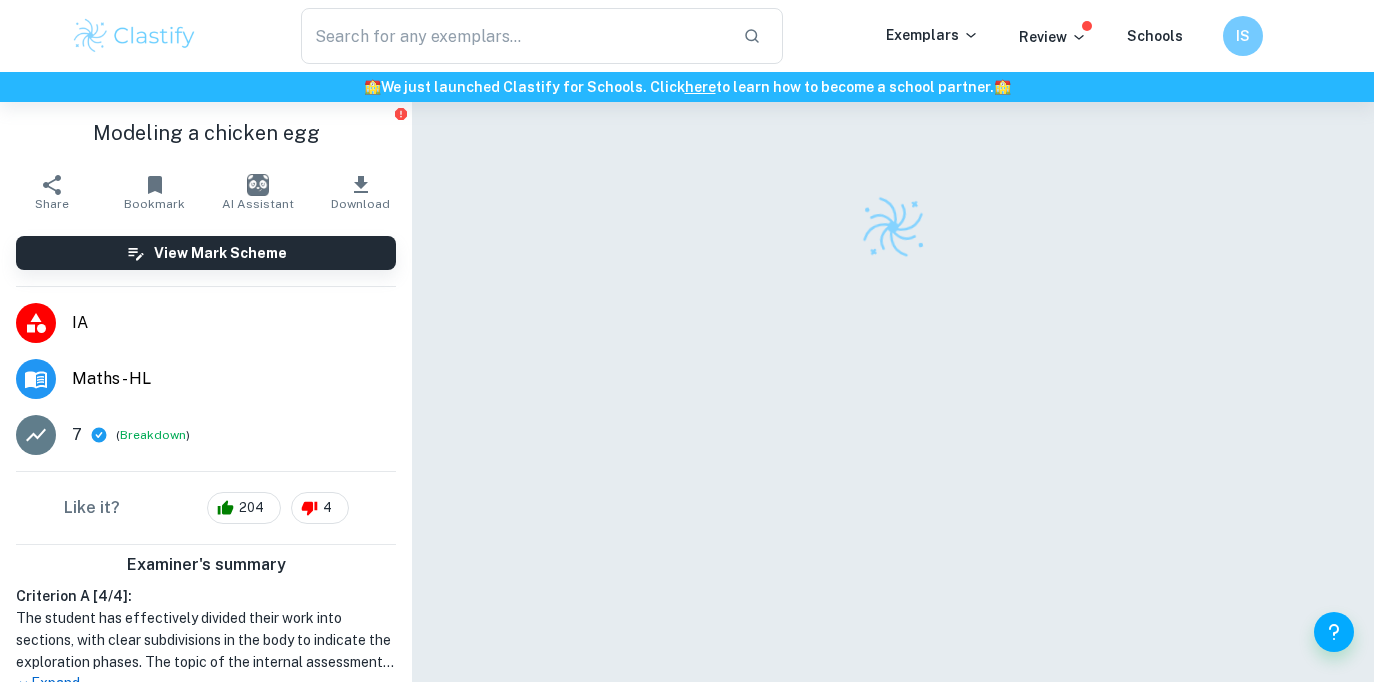 scroll, scrollTop: 102, scrollLeft: 0, axis: vertical 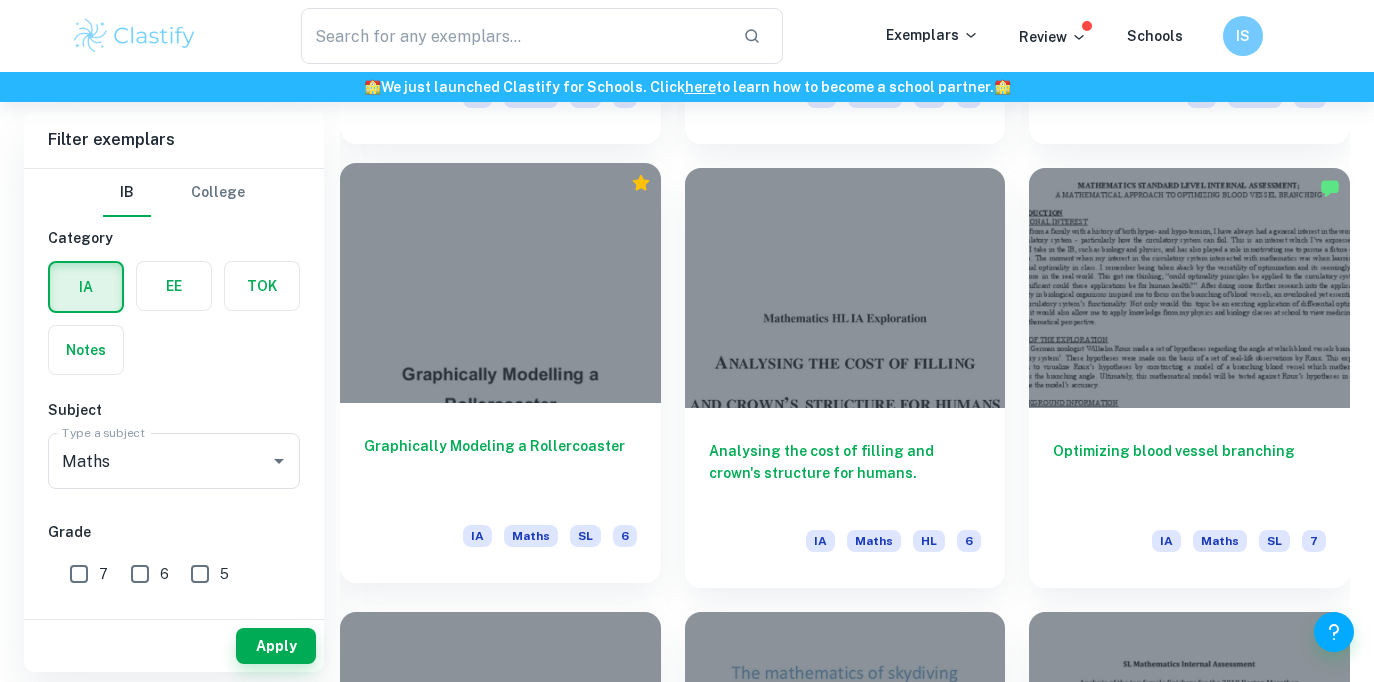 click on "Graphically Modeling a Rollercoaster  IA Maths SL 6" at bounding box center [500, 493] 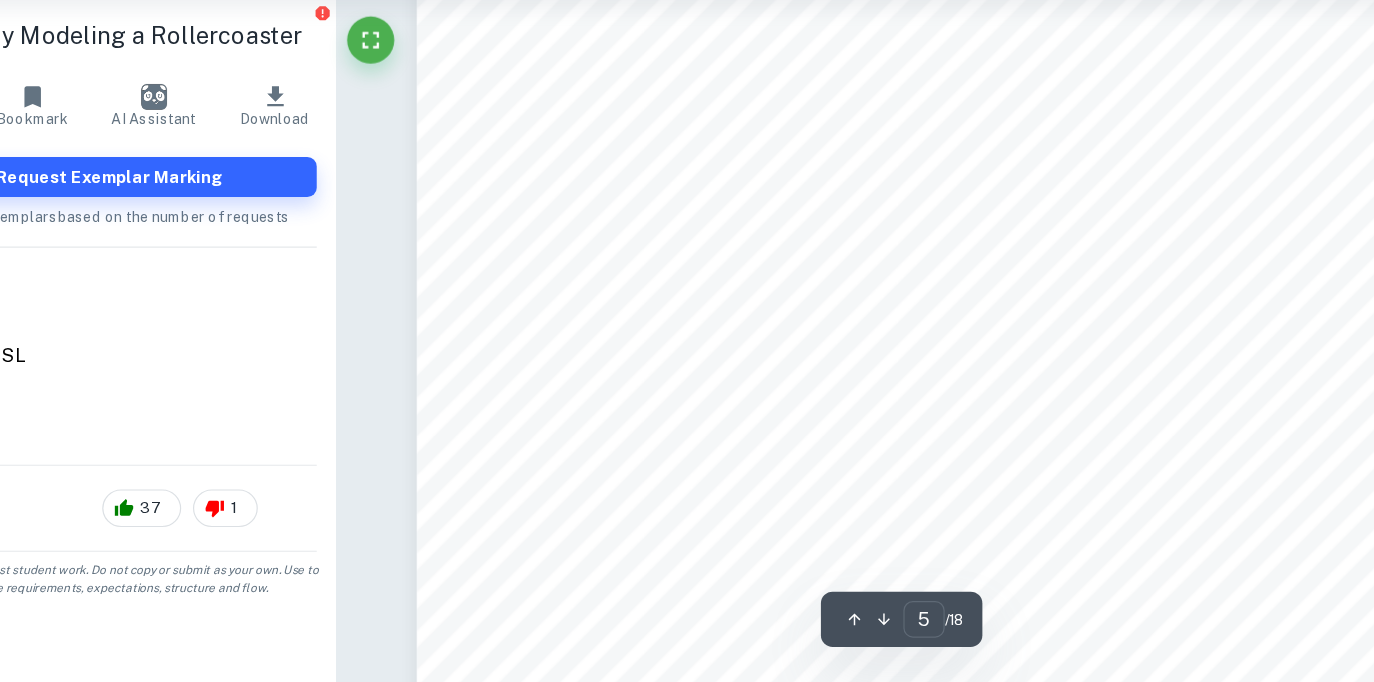 scroll, scrollTop: 4928, scrollLeft: 0, axis: vertical 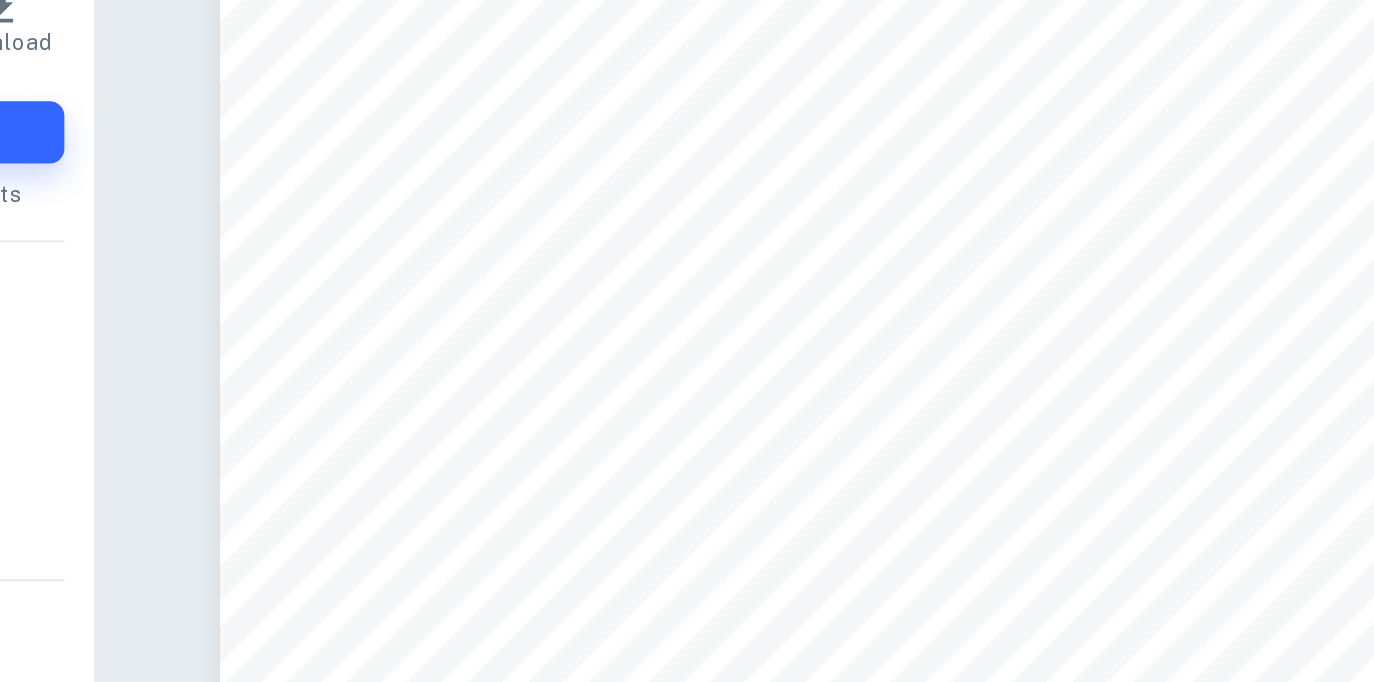 drag, startPoint x: 734, startPoint y: 367, endPoint x: 835, endPoint y: 368, distance: 101.00495 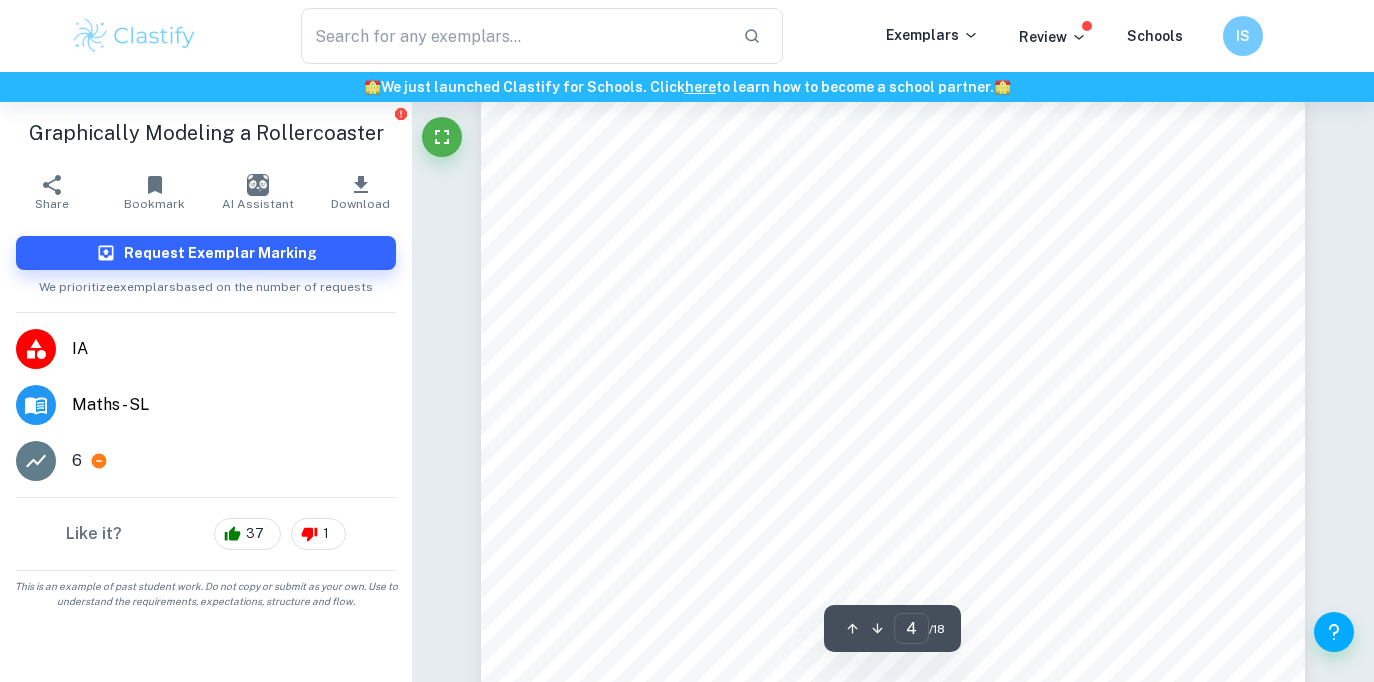 scroll, scrollTop: 4199, scrollLeft: 0, axis: vertical 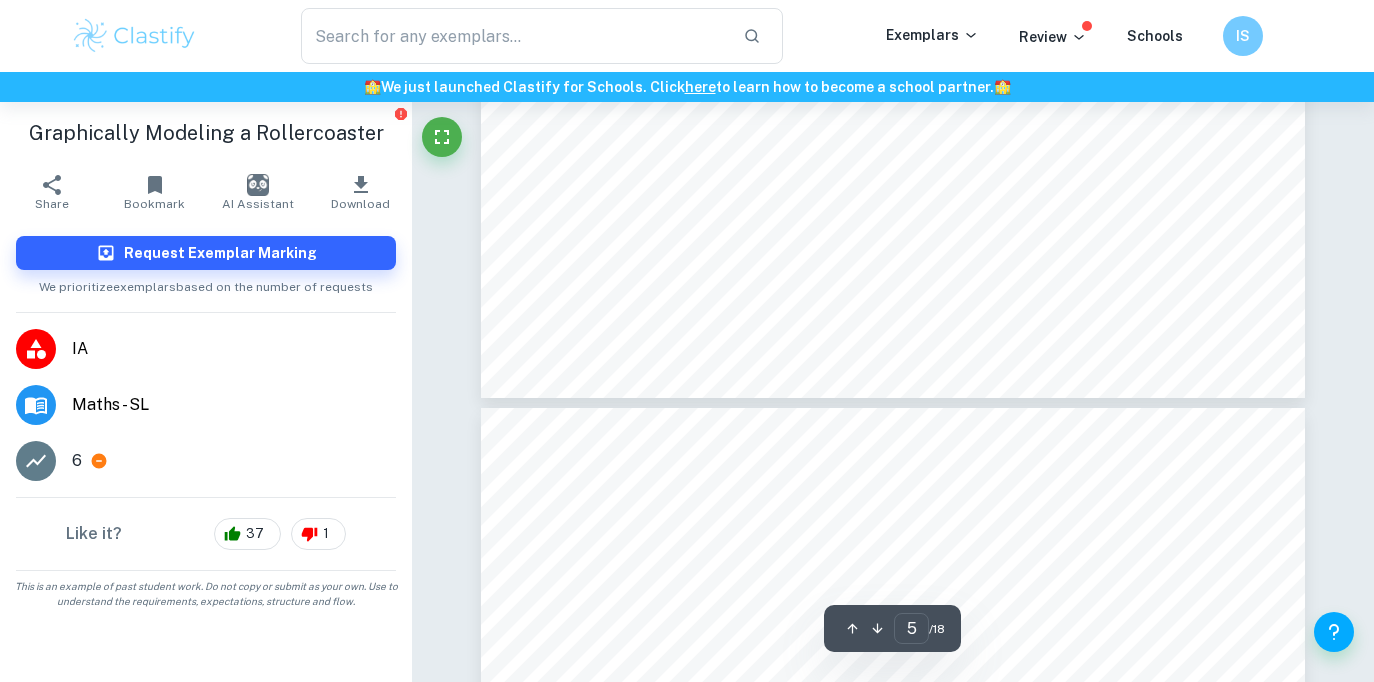 type on "6" 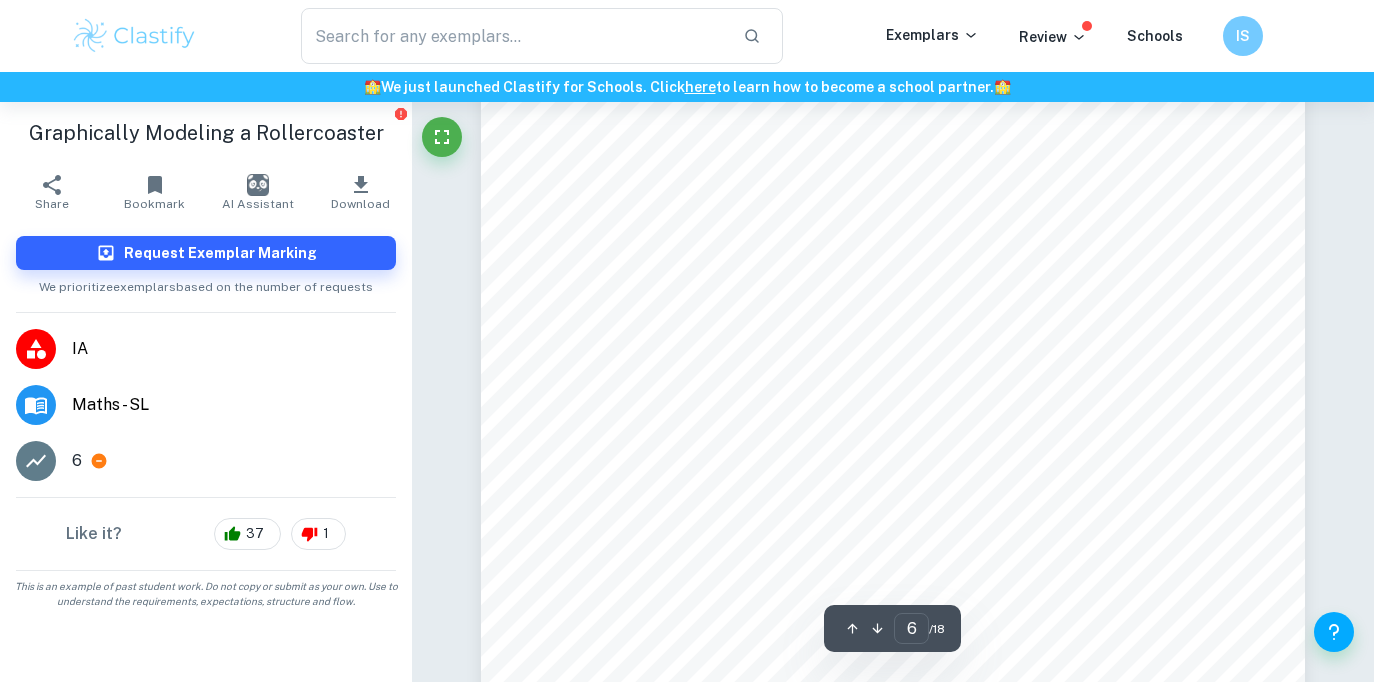 scroll, scrollTop: 6121, scrollLeft: 0, axis: vertical 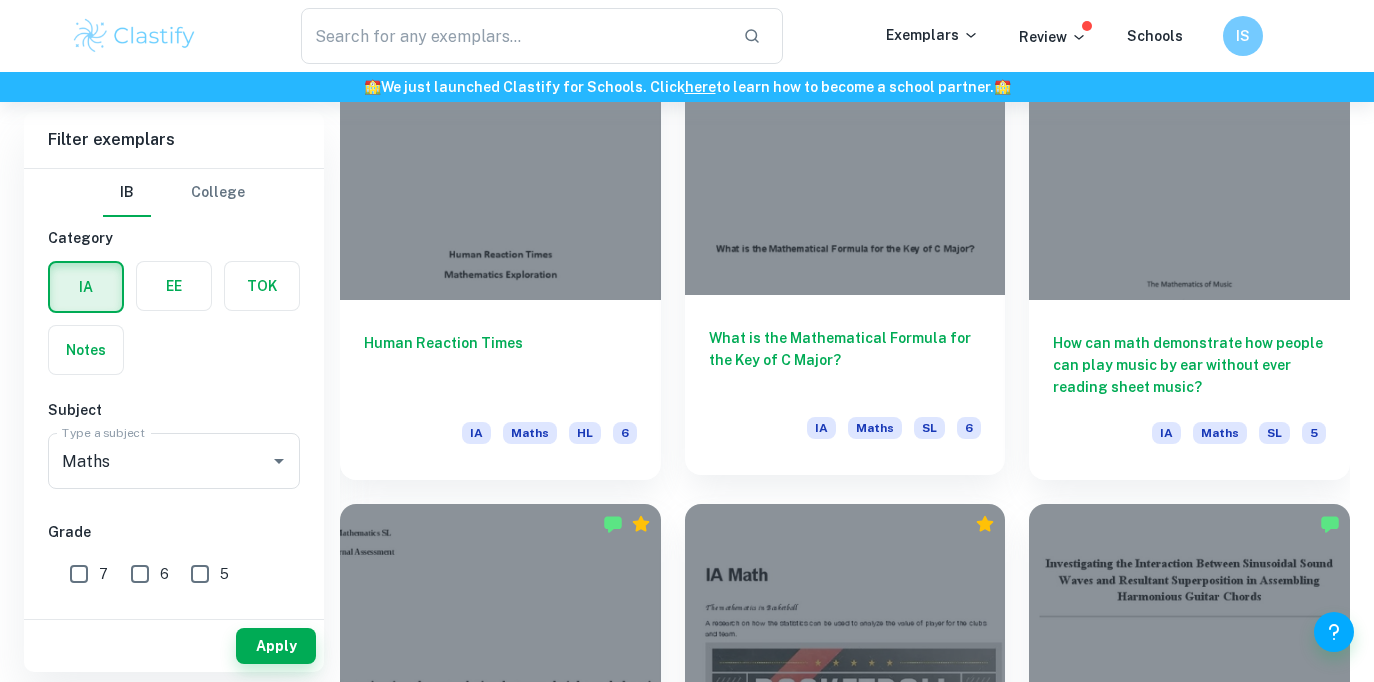 click on "What is the Mathematical Formula for the Key of C Major?" at bounding box center (845, 360) 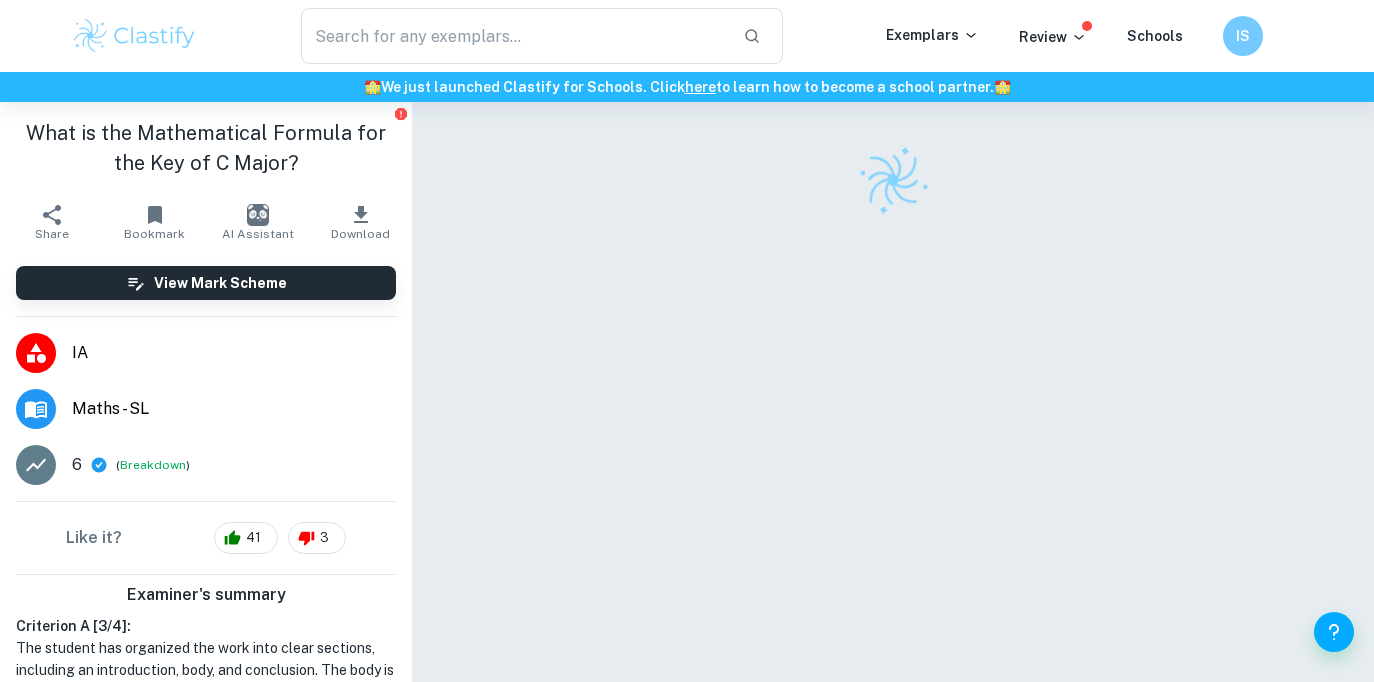 scroll, scrollTop: 0, scrollLeft: 0, axis: both 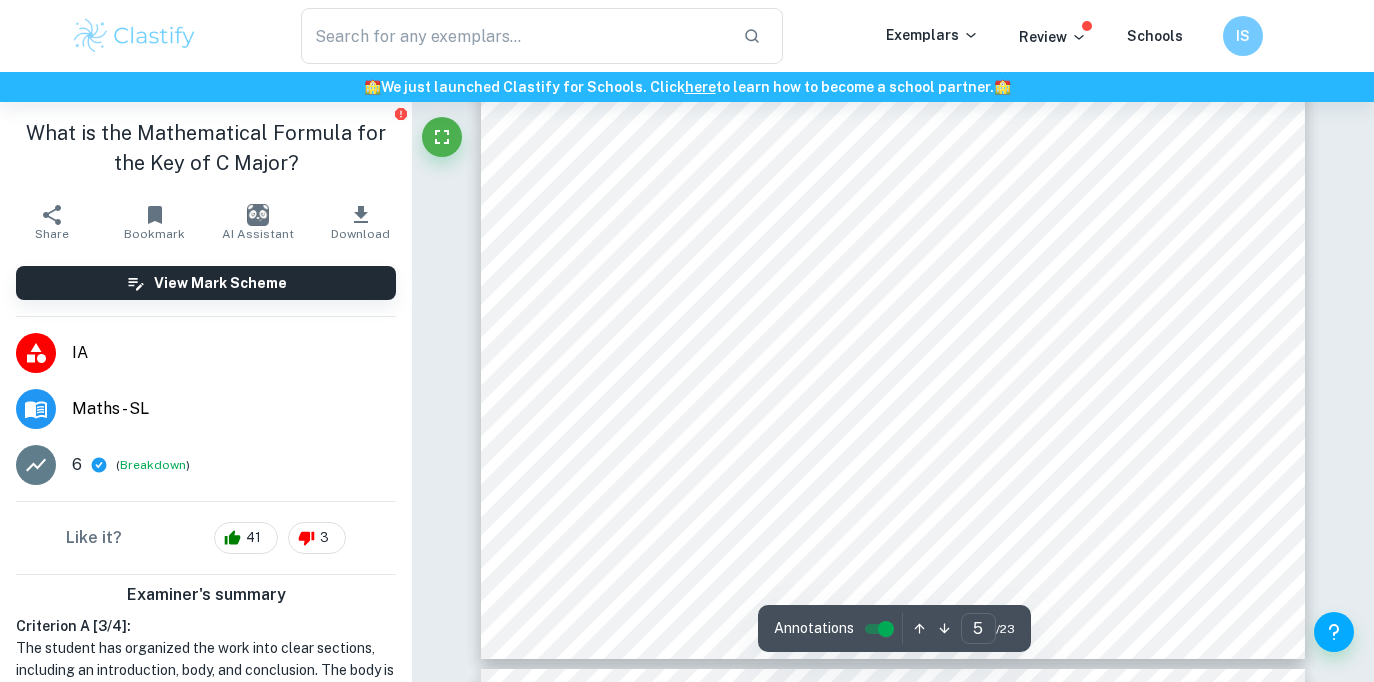 type on "5" 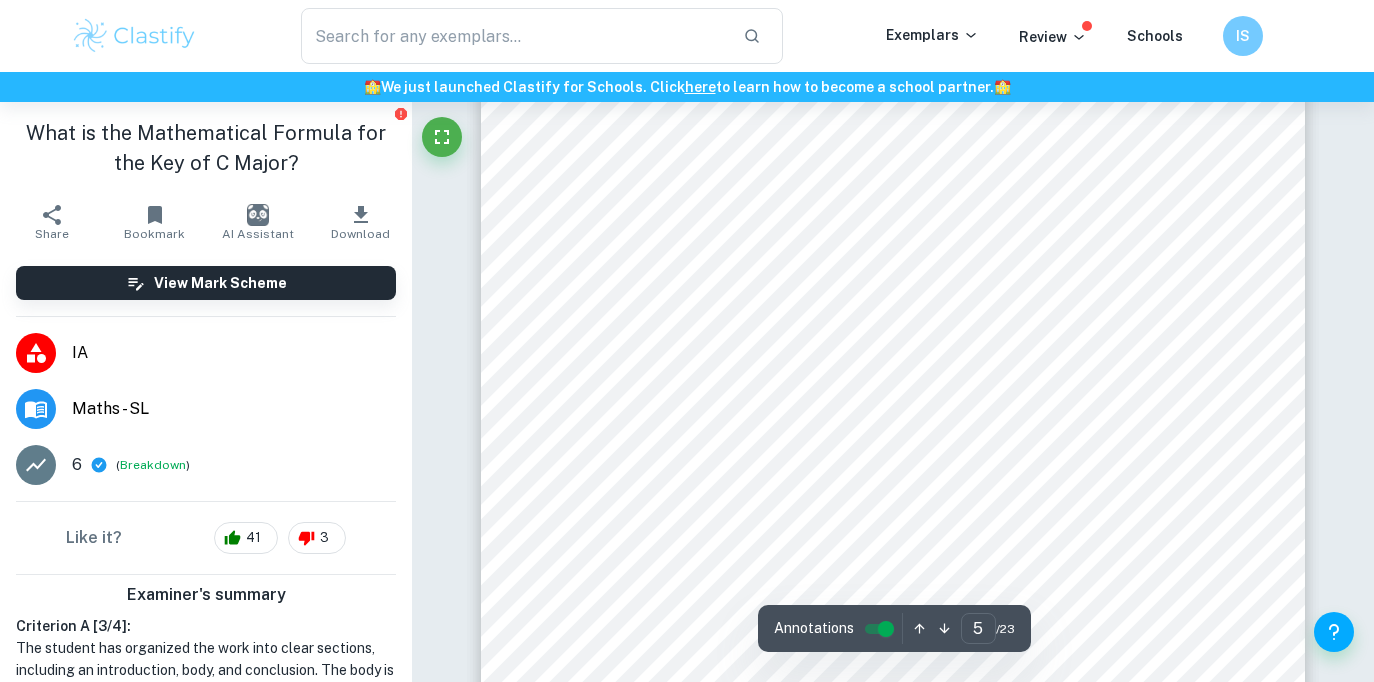 scroll, scrollTop: 5274, scrollLeft: 0, axis: vertical 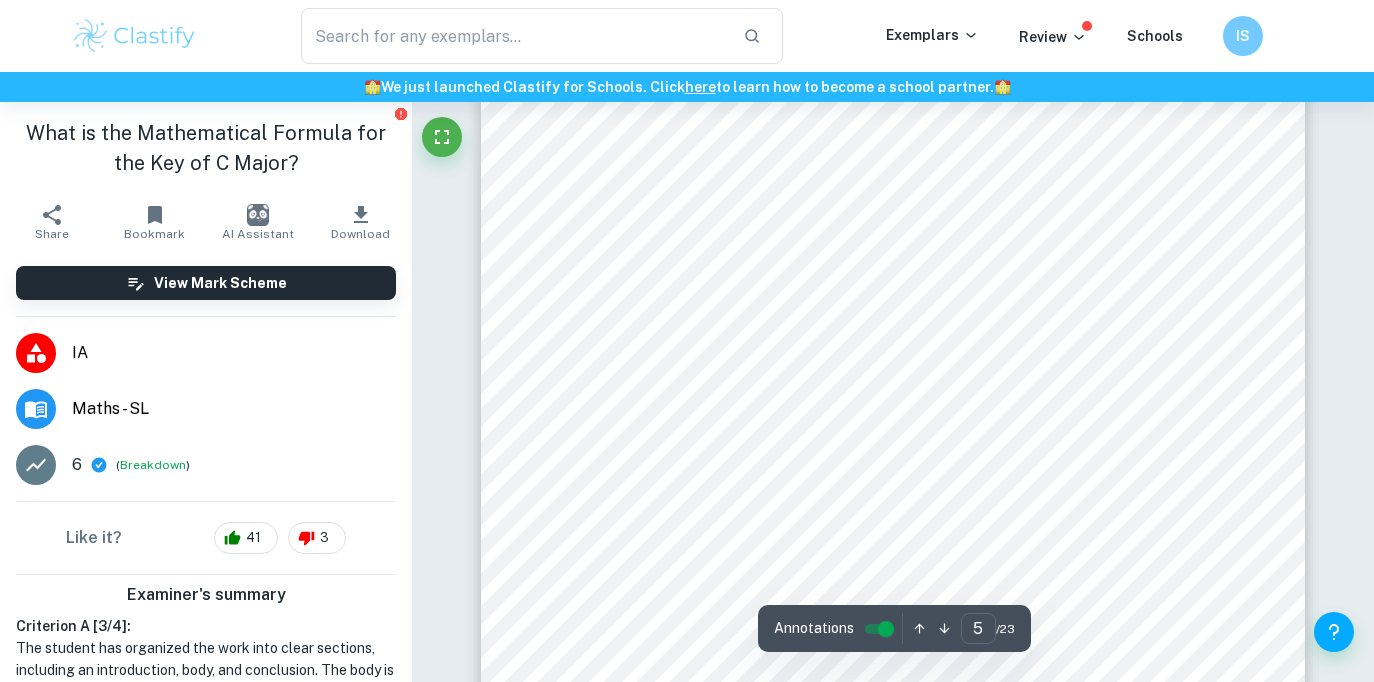 click at bounding box center [412, -5172] 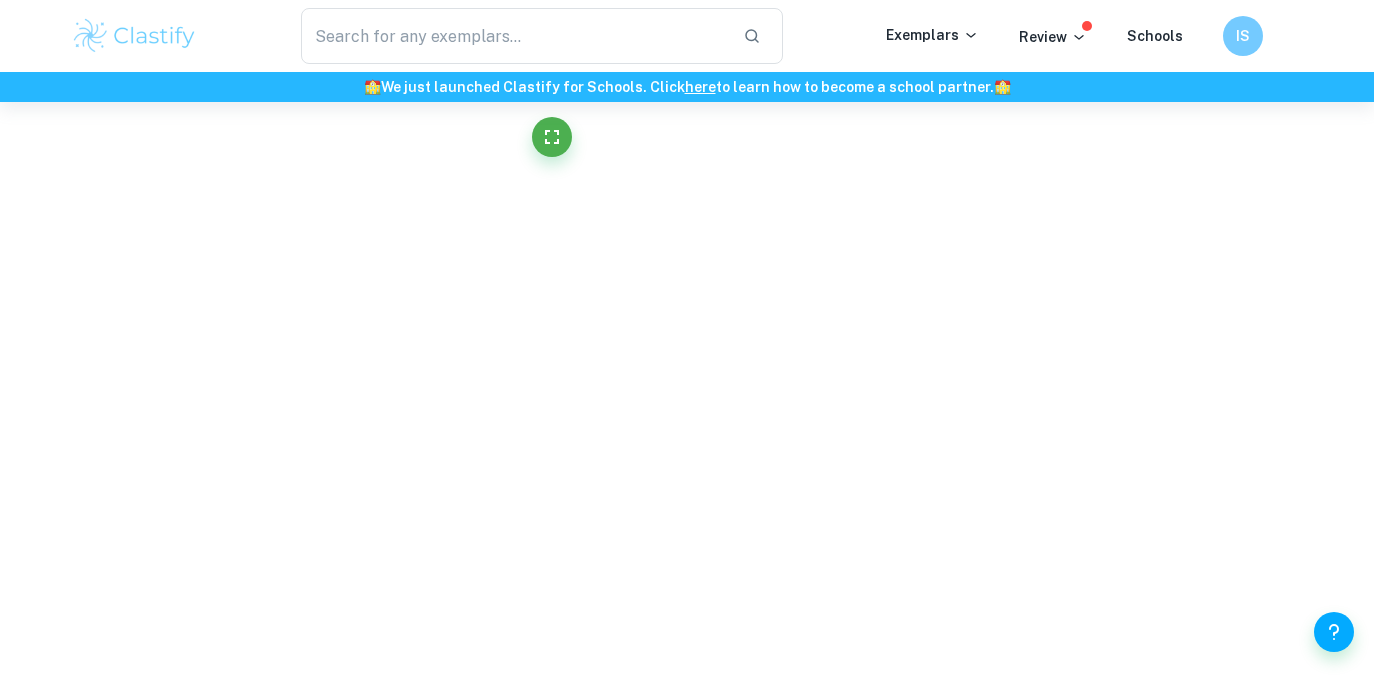 scroll, scrollTop: 3413, scrollLeft: 0, axis: vertical 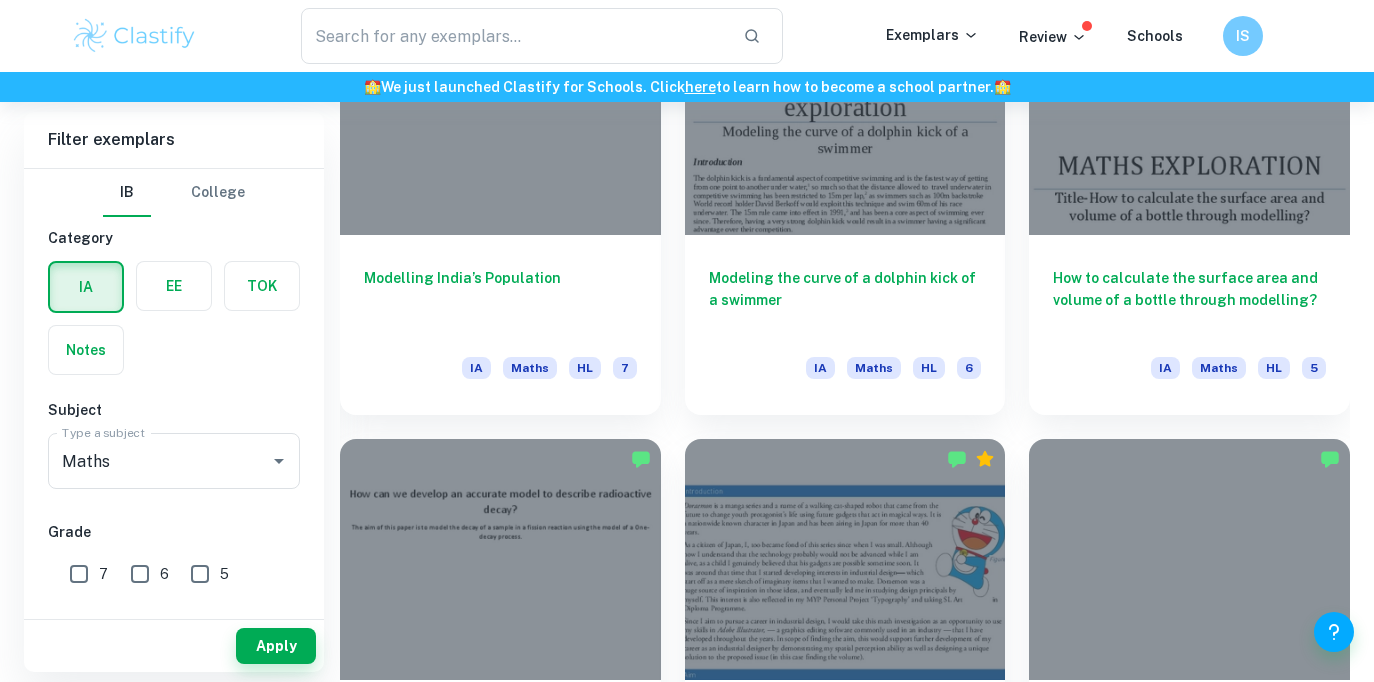 click on "Modeling the curve of a dolphin kick of a swimmer" at bounding box center [845, 300] 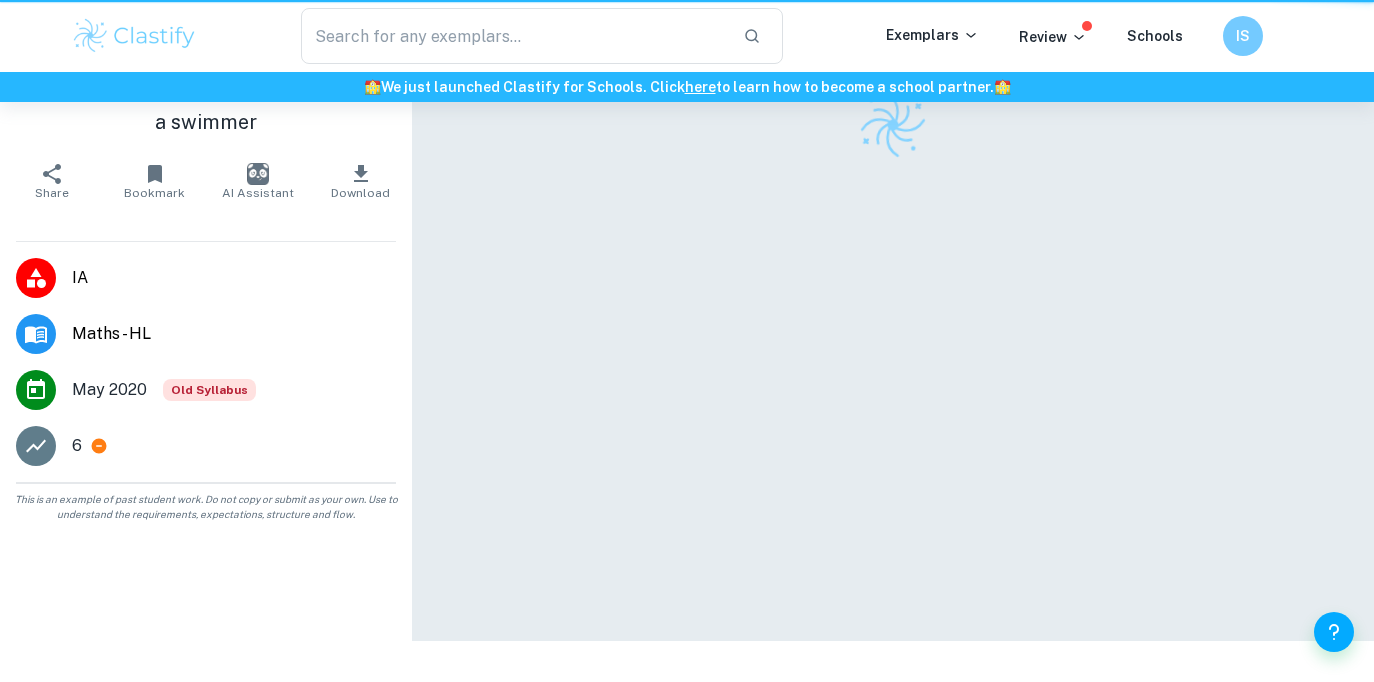 scroll, scrollTop: 63, scrollLeft: 0, axis: vertical 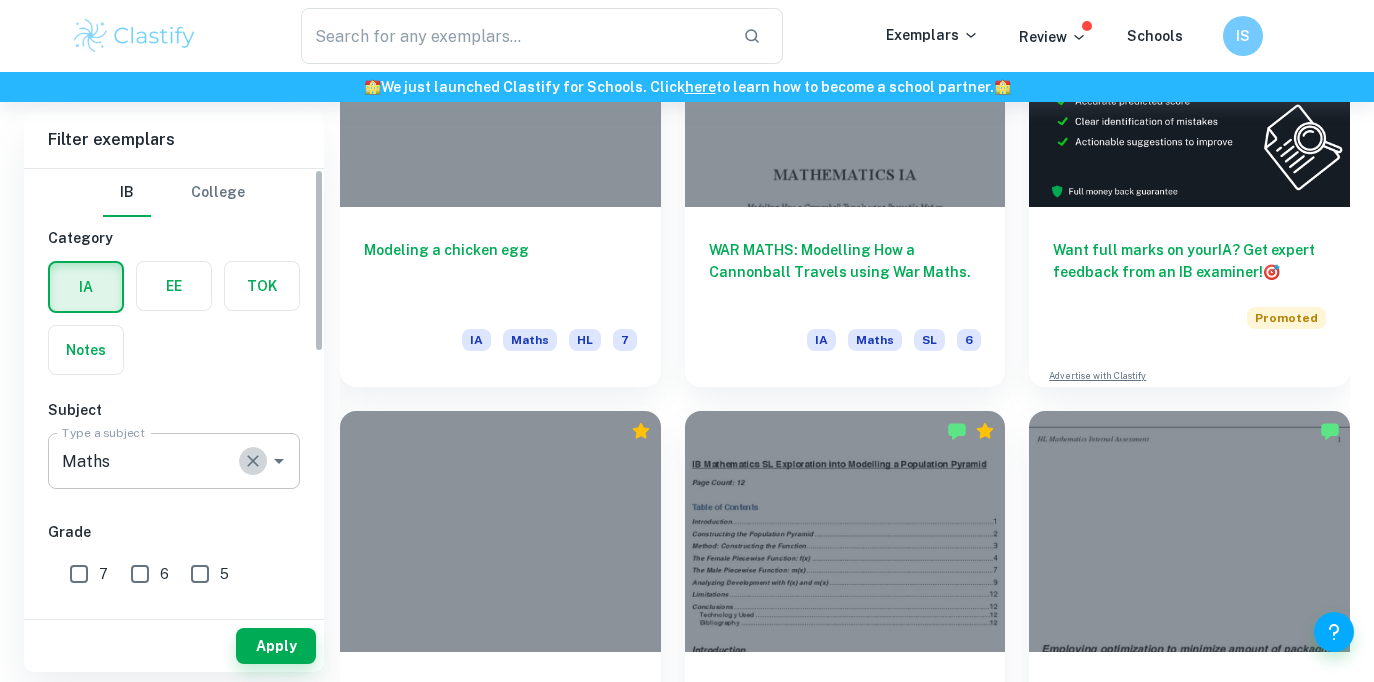 click 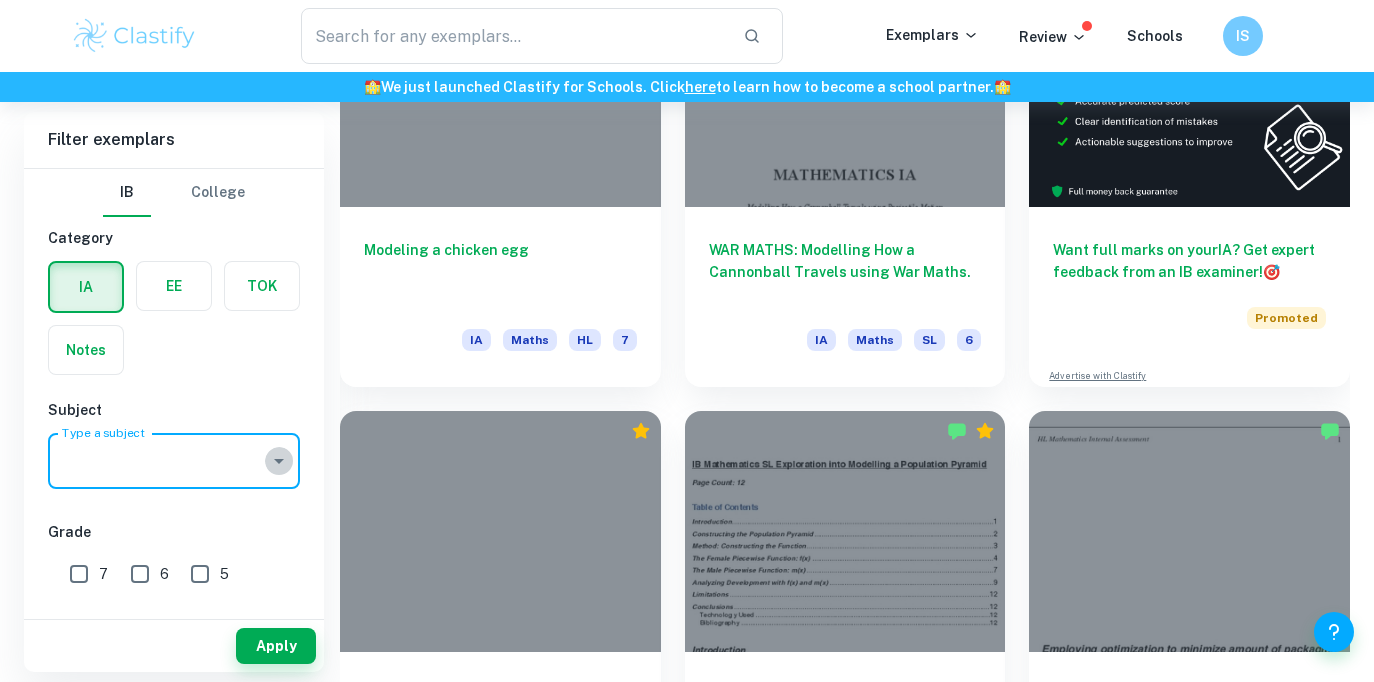 click 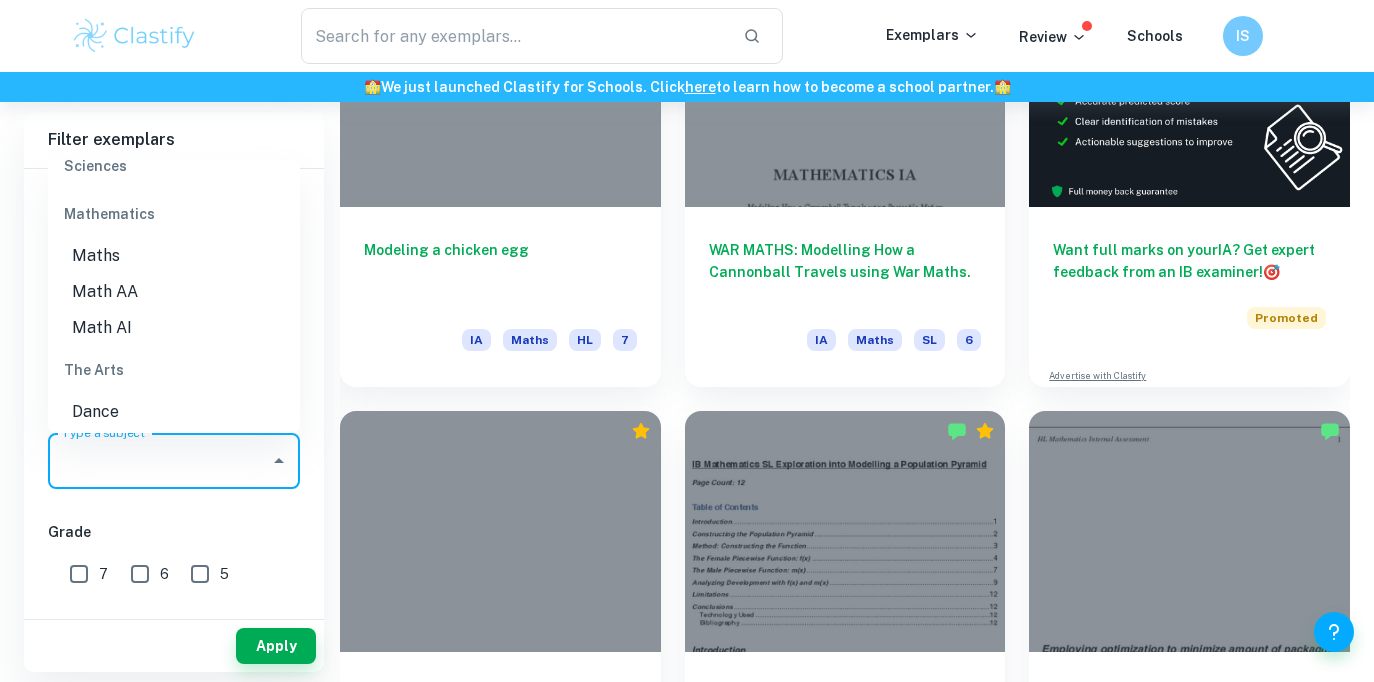 scroll, scrollTop: 2672, scrollLeft: 0, axis: vertical 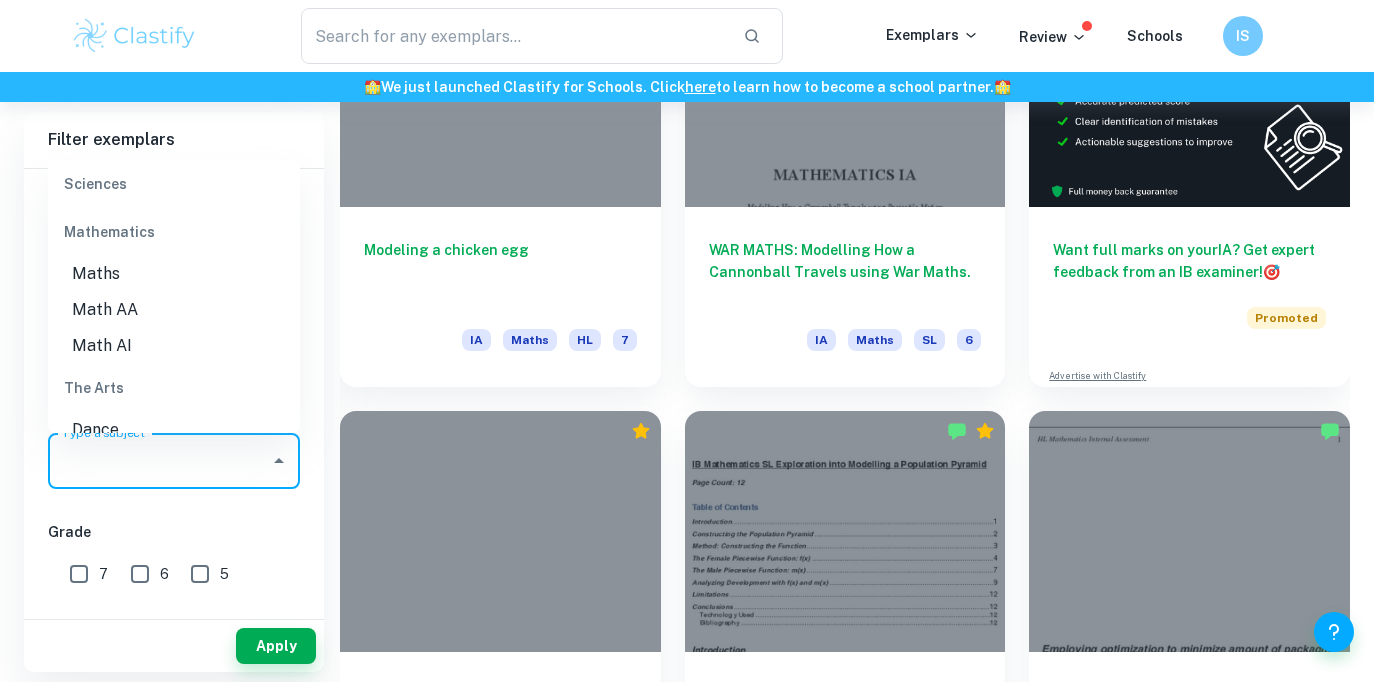 click on "Math AA" at bounding box center (174, 310) 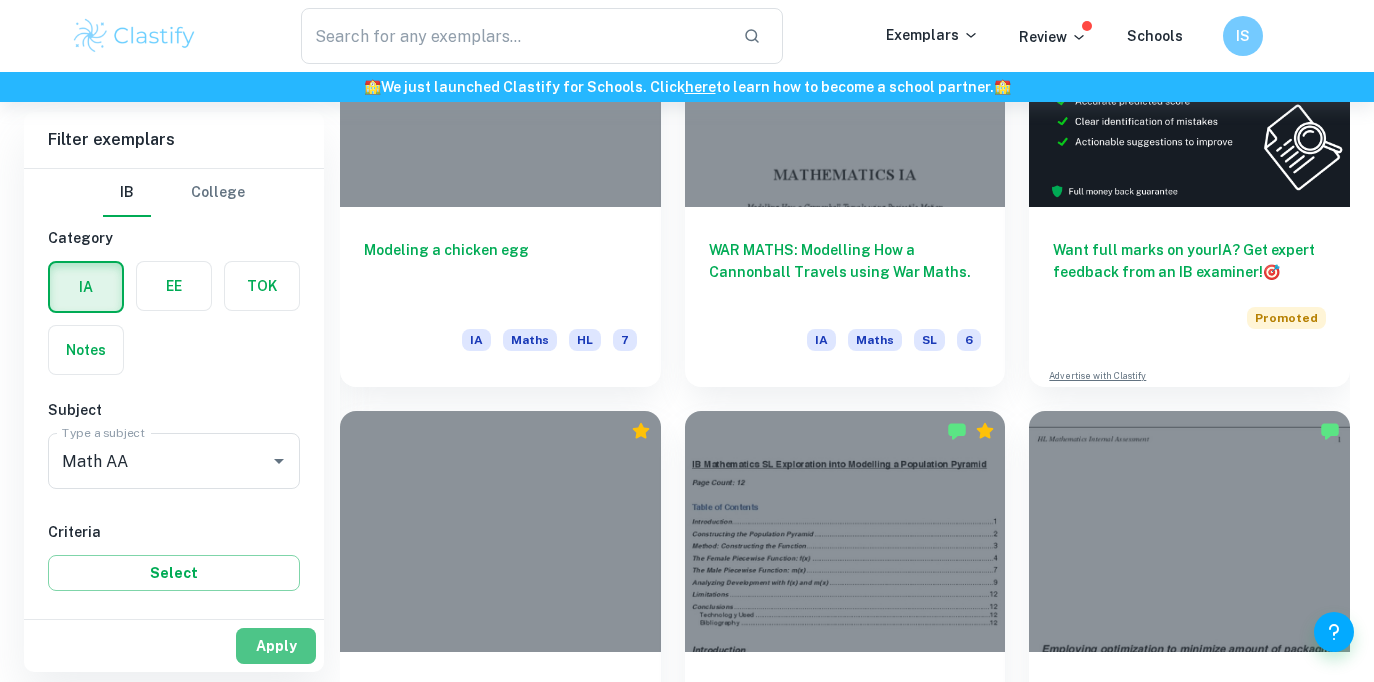 click on "Apply" at bounding box center (276, 646) 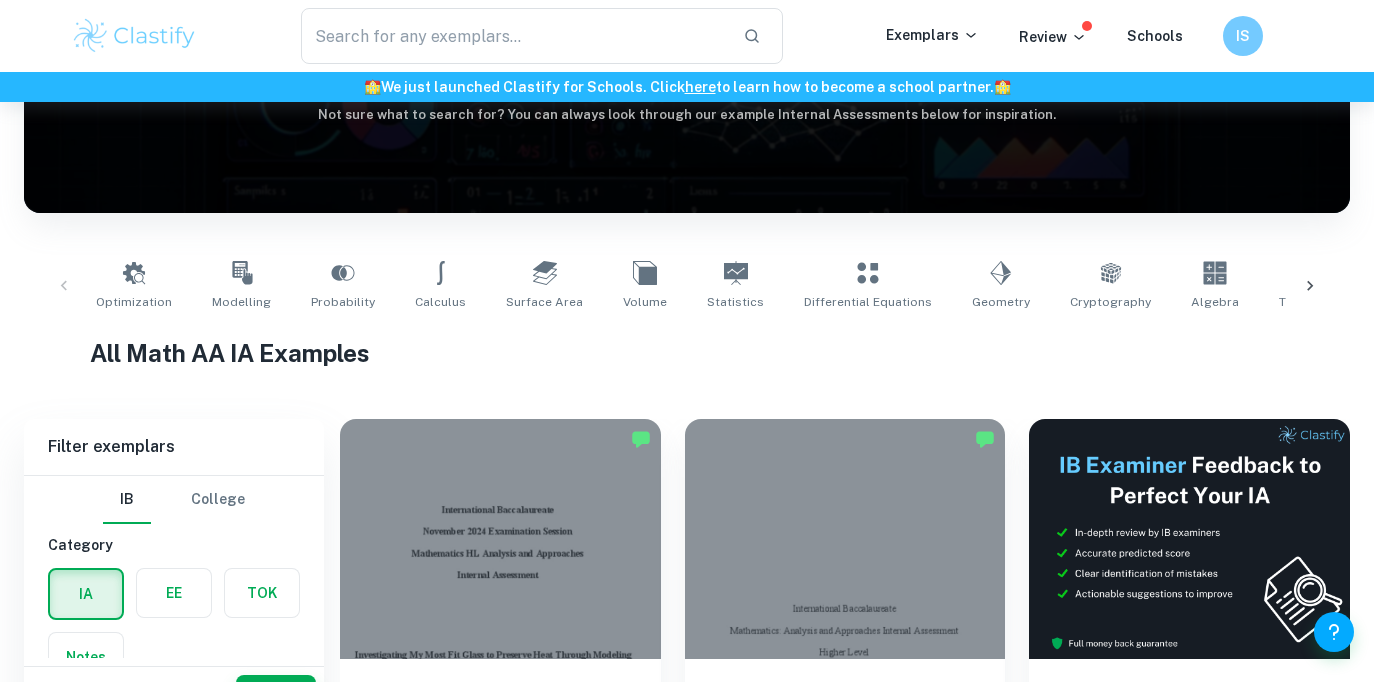 scroll, scrollTop: 0, scrollLeft: 0, axis: both 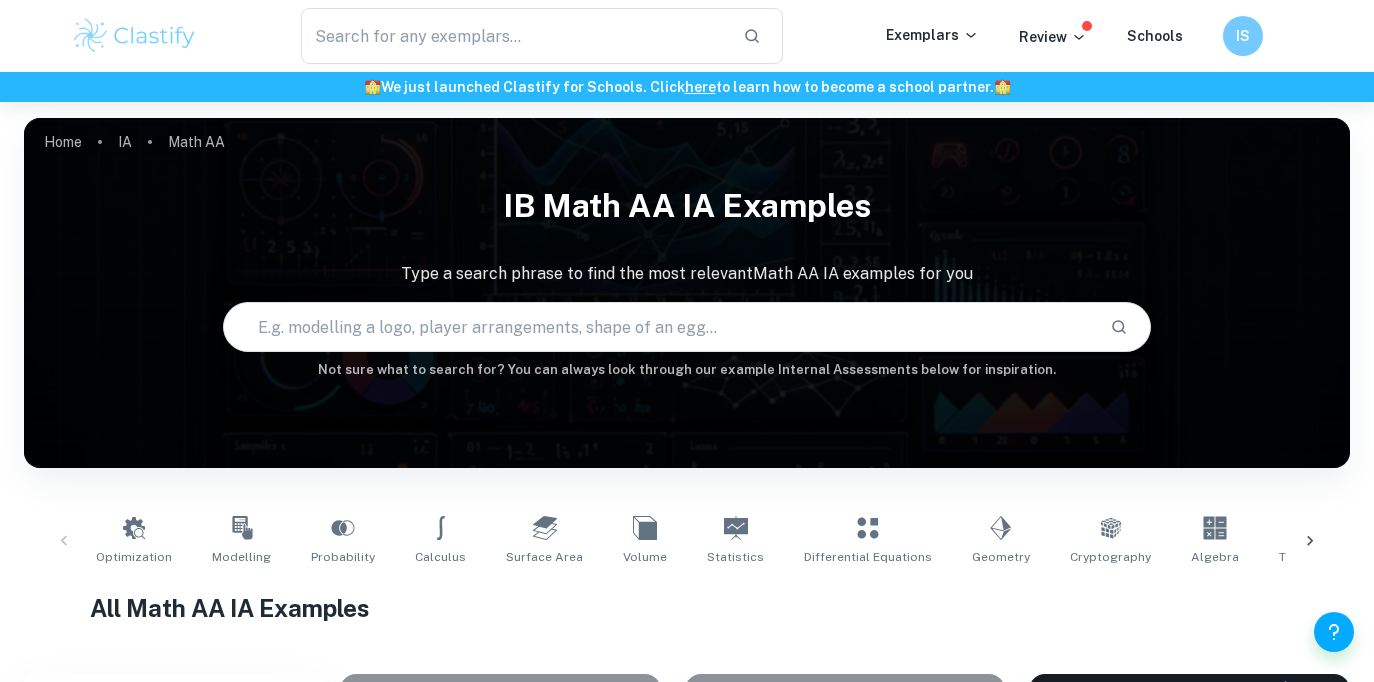 click at bounding box center [659, 327] 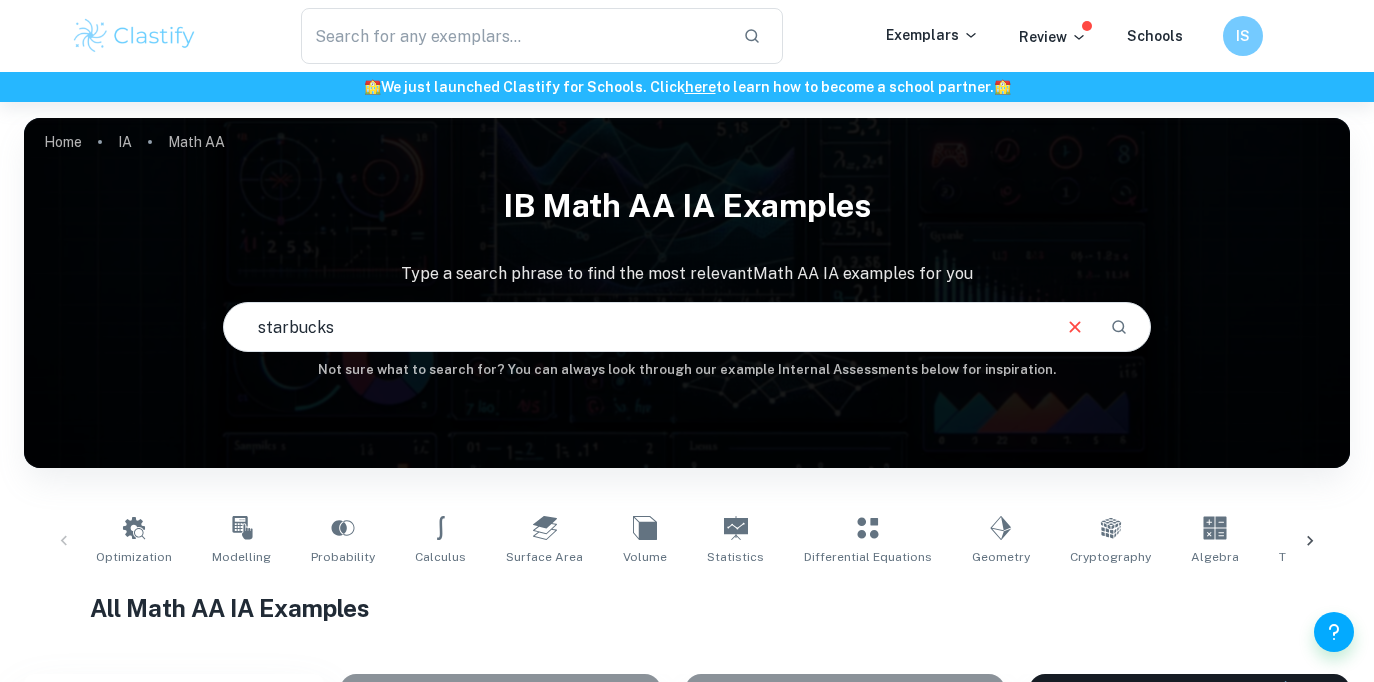 type on "starbucks" 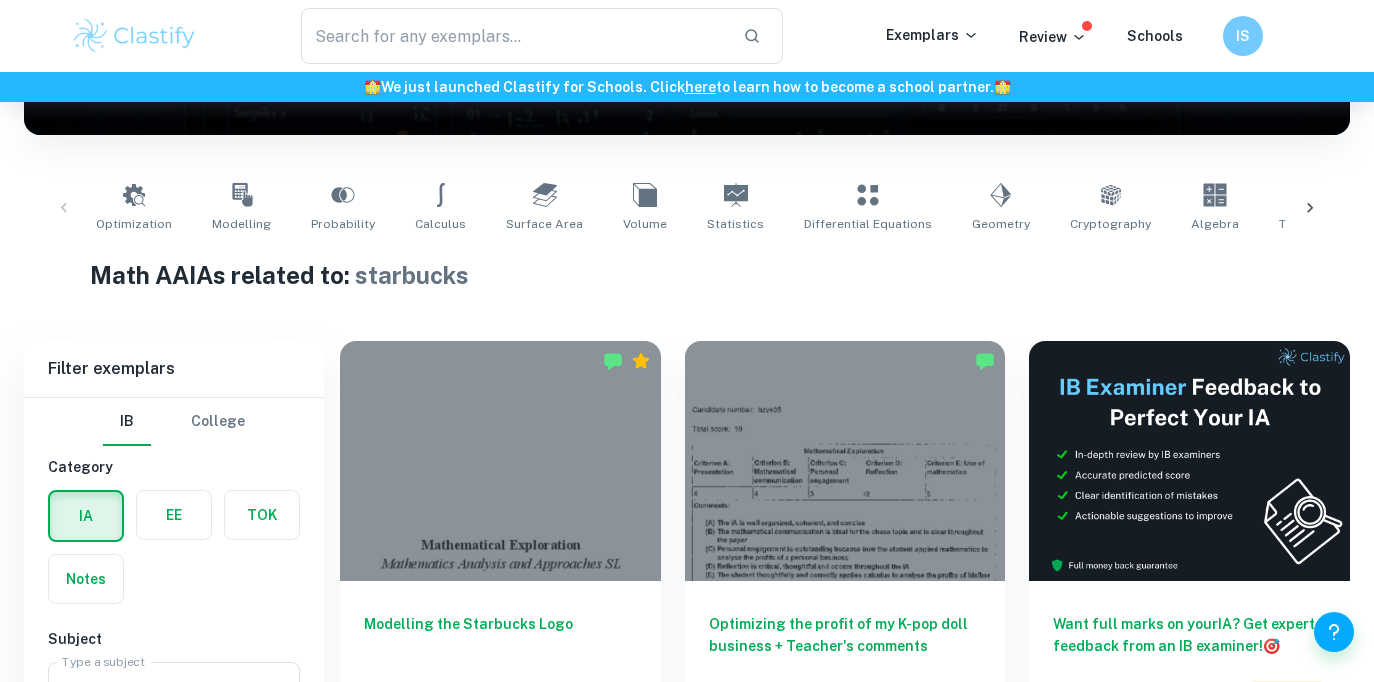 scroll, scrollTop: 487, scrollLeft: 0, axis: vertical 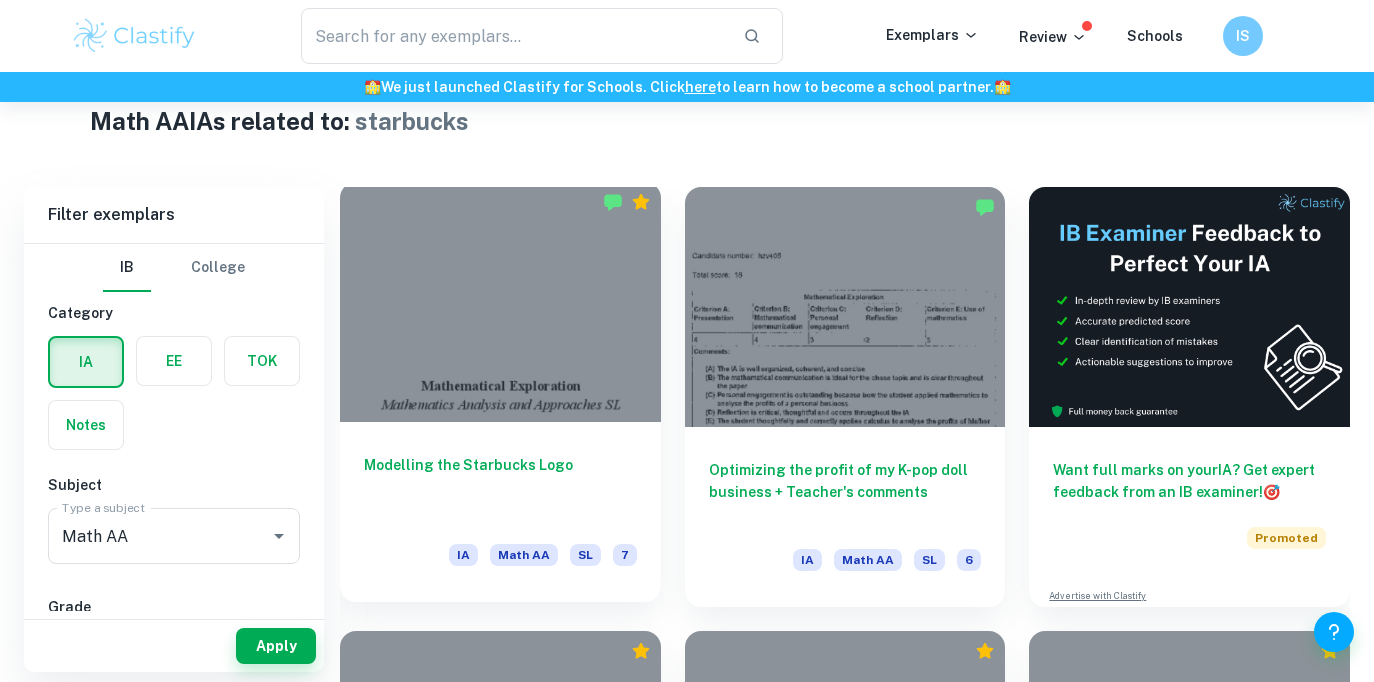 click on "Modelling the Starbucks Logo" at bounding box center (500, 487) 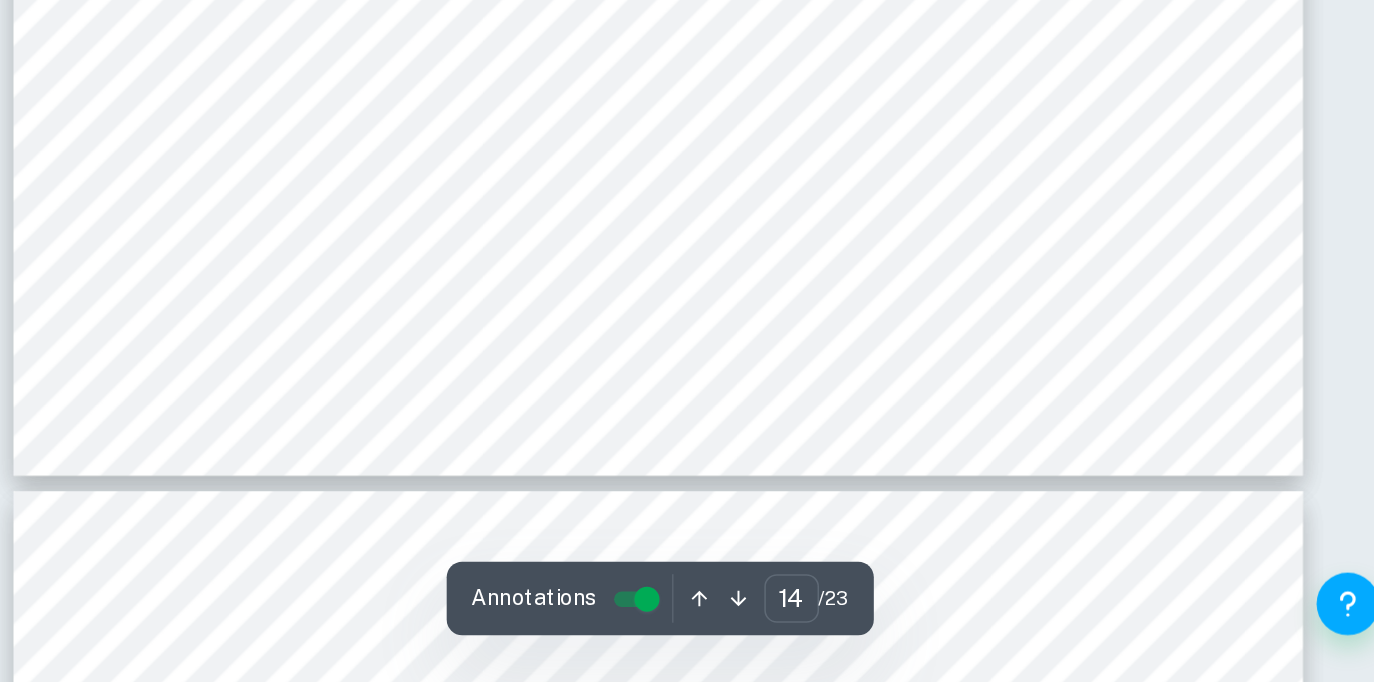 scroll, scrollTop: 16032, scrollLeft: 0, axis: vertical 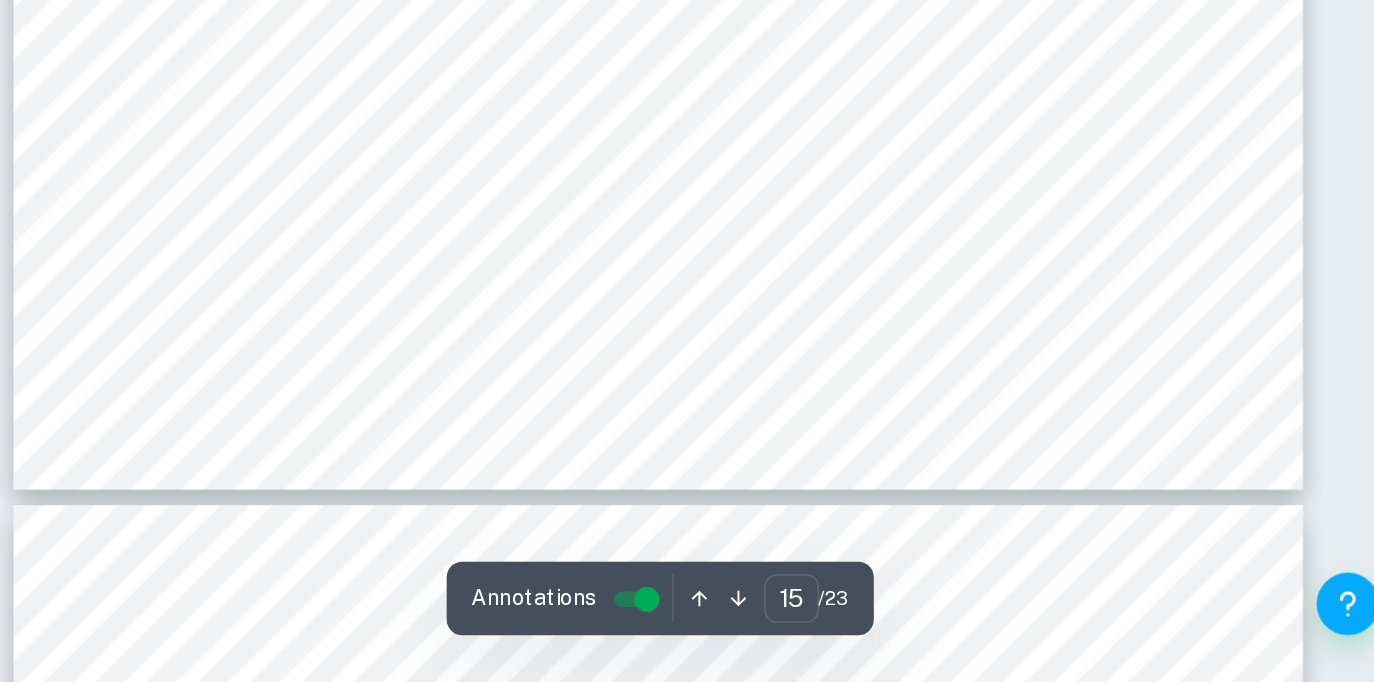 type on "16" 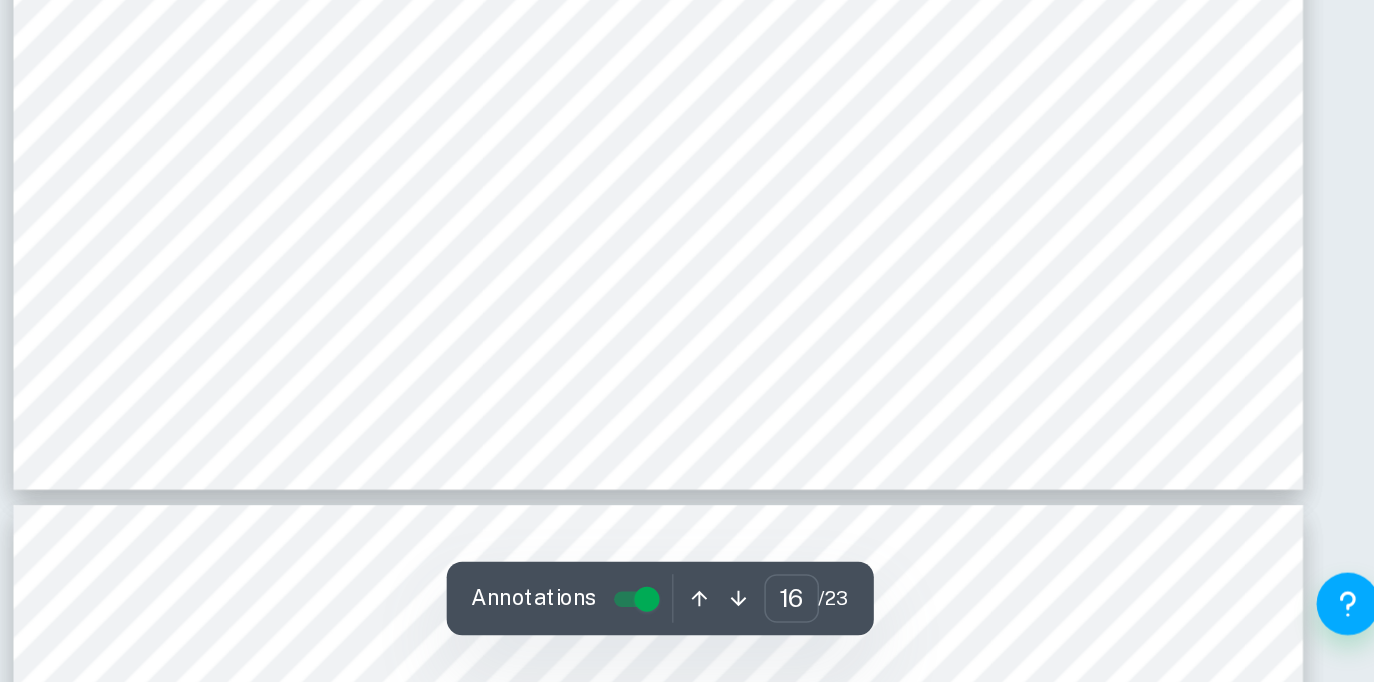 scroll, scrollTop: 17682, scrollLeft: 0, axis: vertical 